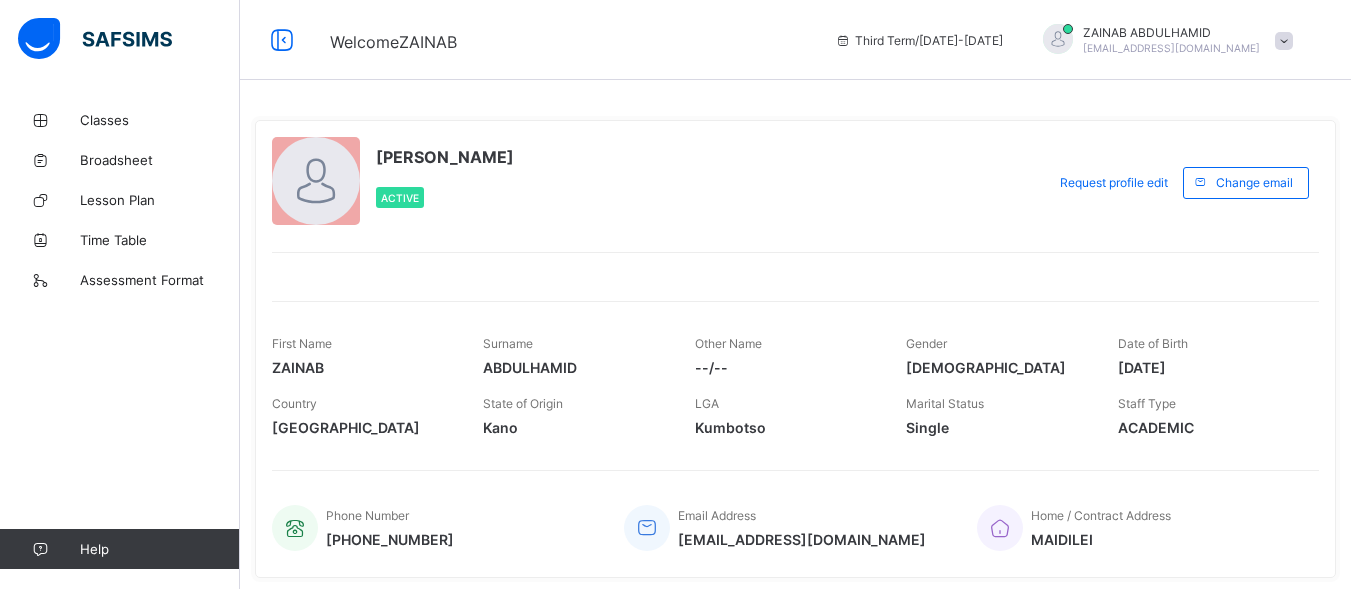 scroll, scrollTop: 0, scrollLeft: 0, axis: both 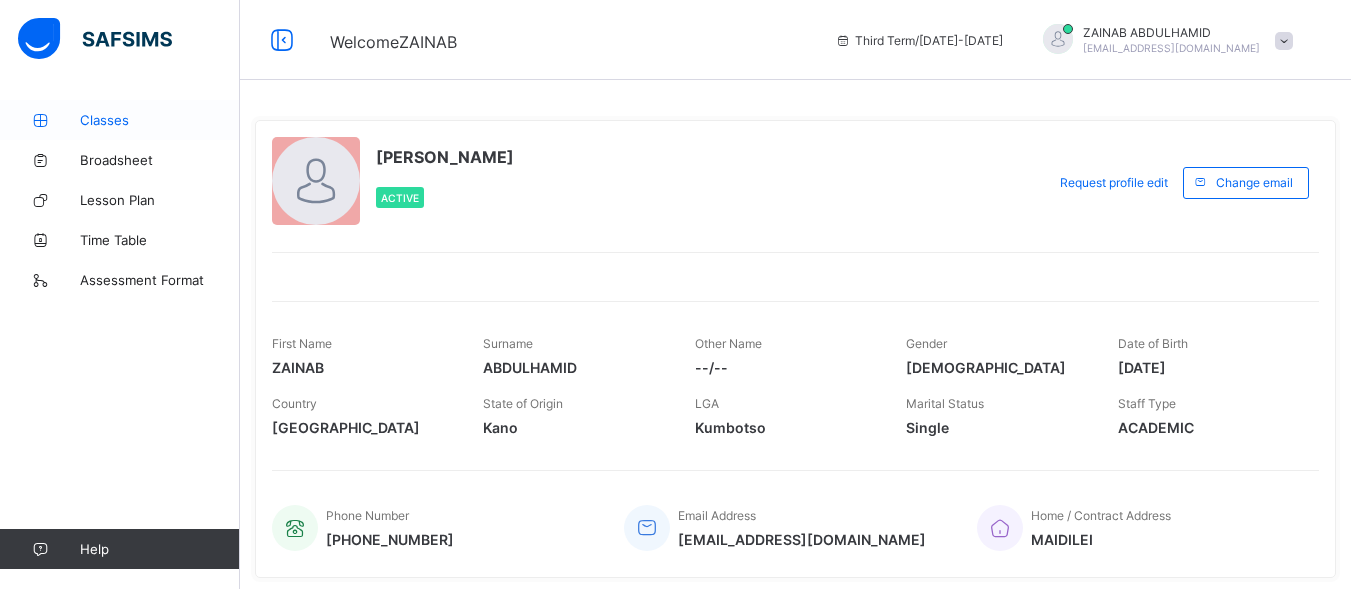 click on "Classes" at bounding box center [160, 120] 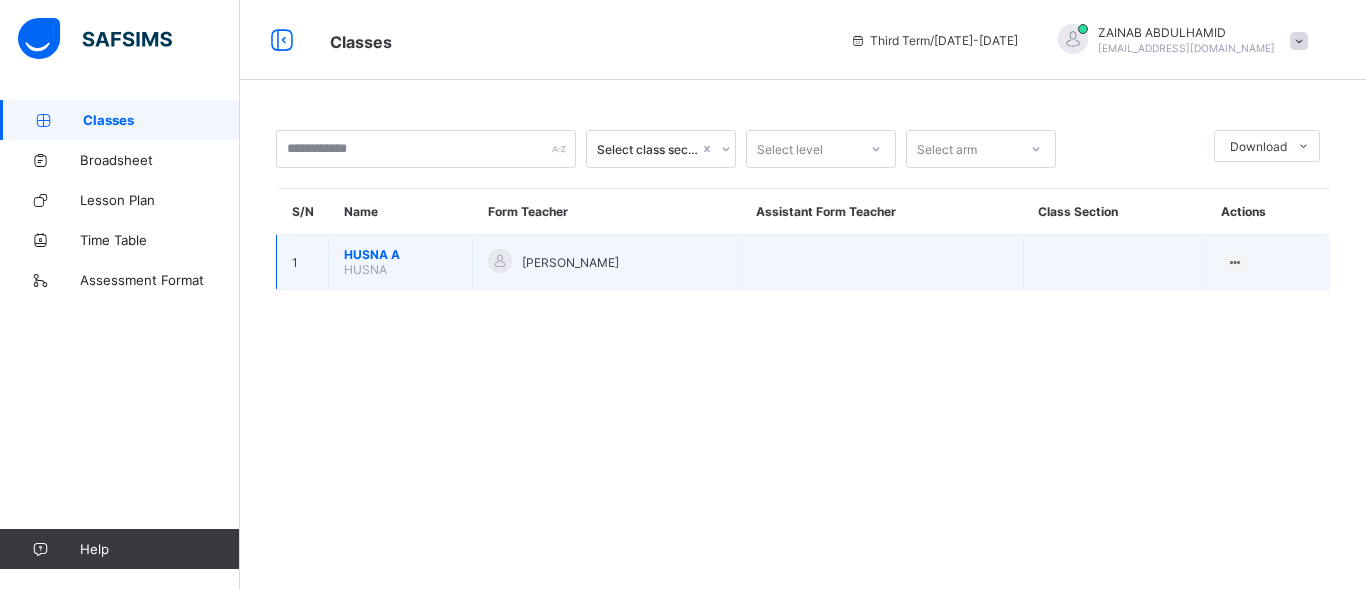 click on "HUSNA   A" at bounding box center (400, 254) 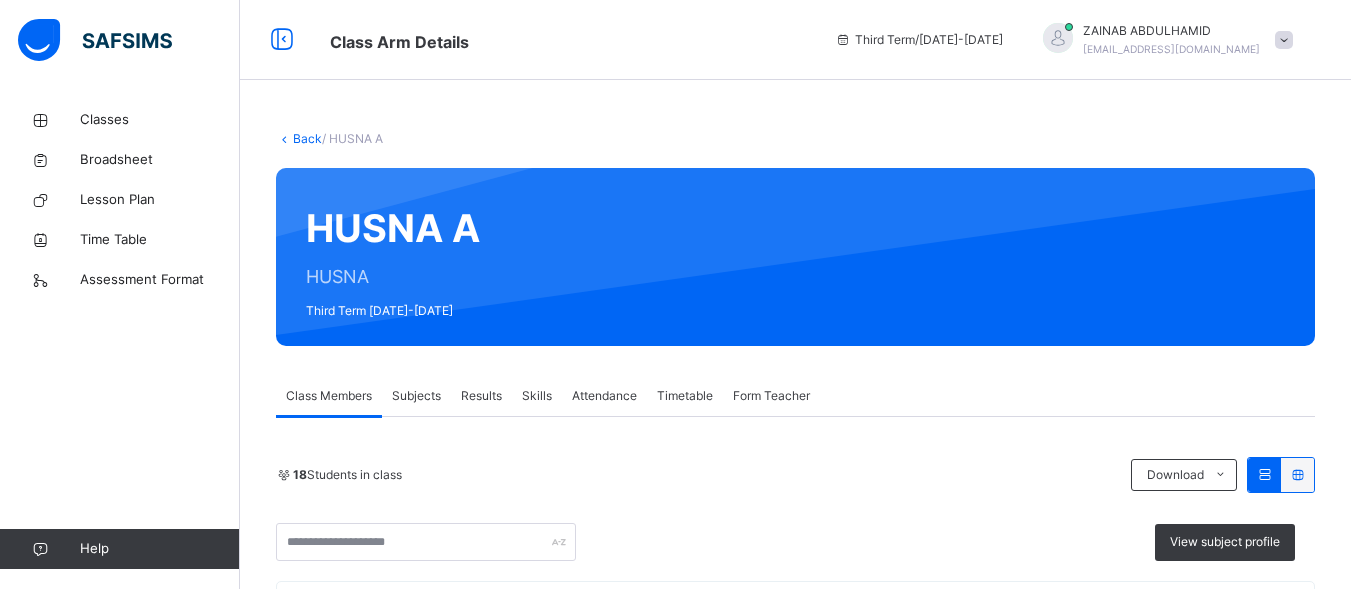 scroll, scrollTop: 124, scrollLeft: 0, axis: vertical 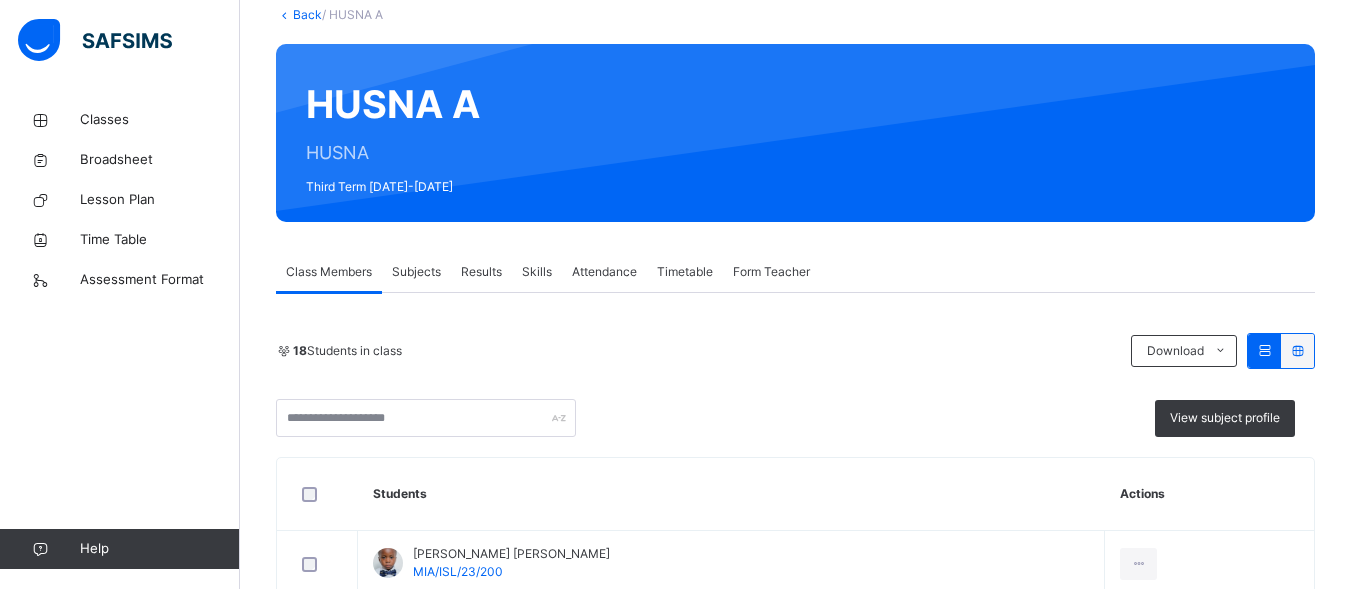 click on "Subjects" at bounding box center [416, 272] 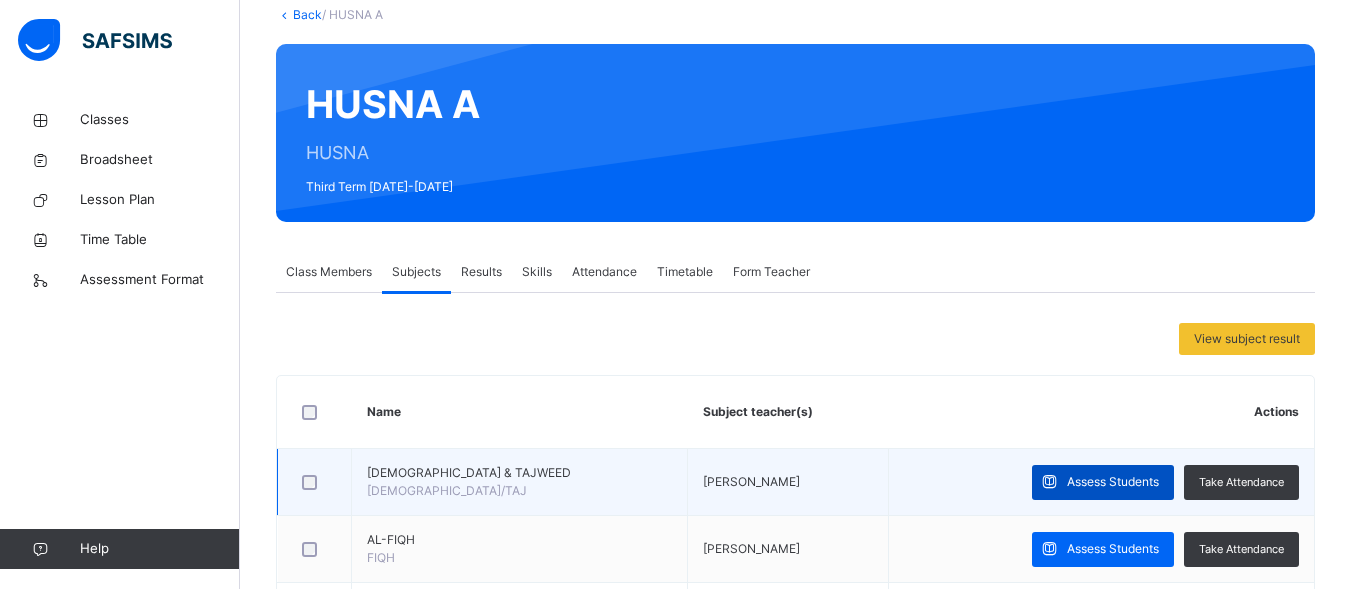 click on "Assess Students" at bounding box center [1113, 482] 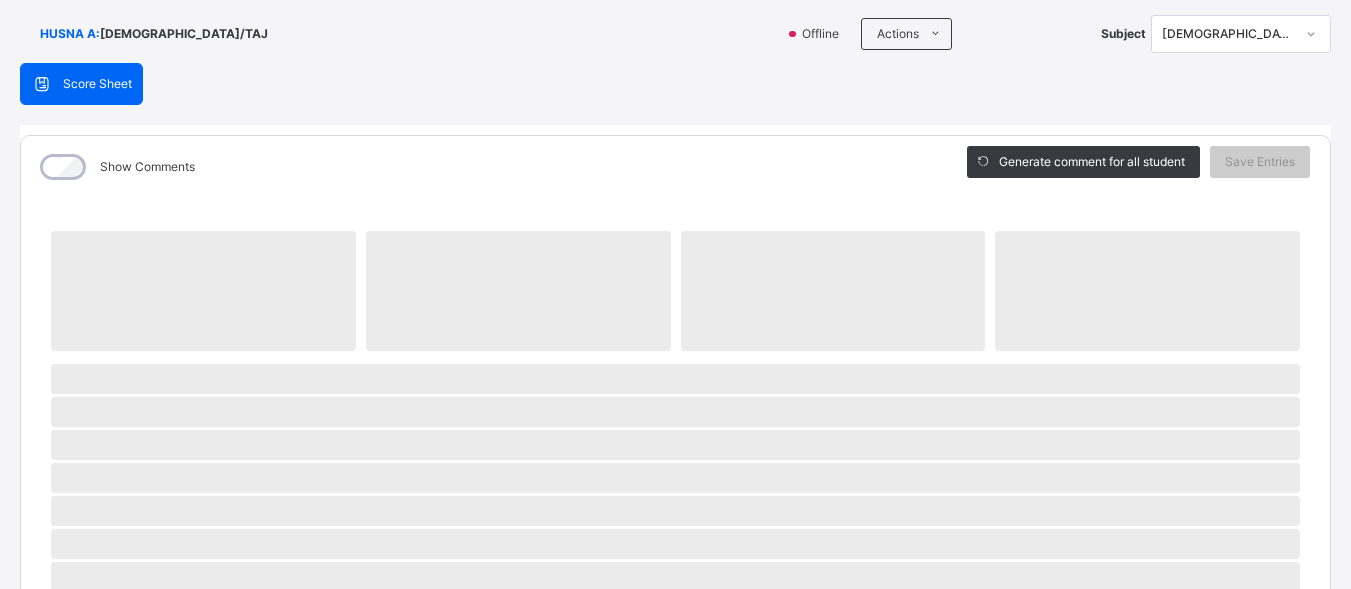 scroll, scrollTop: 140, scrollLeft: 0, axis: vertical 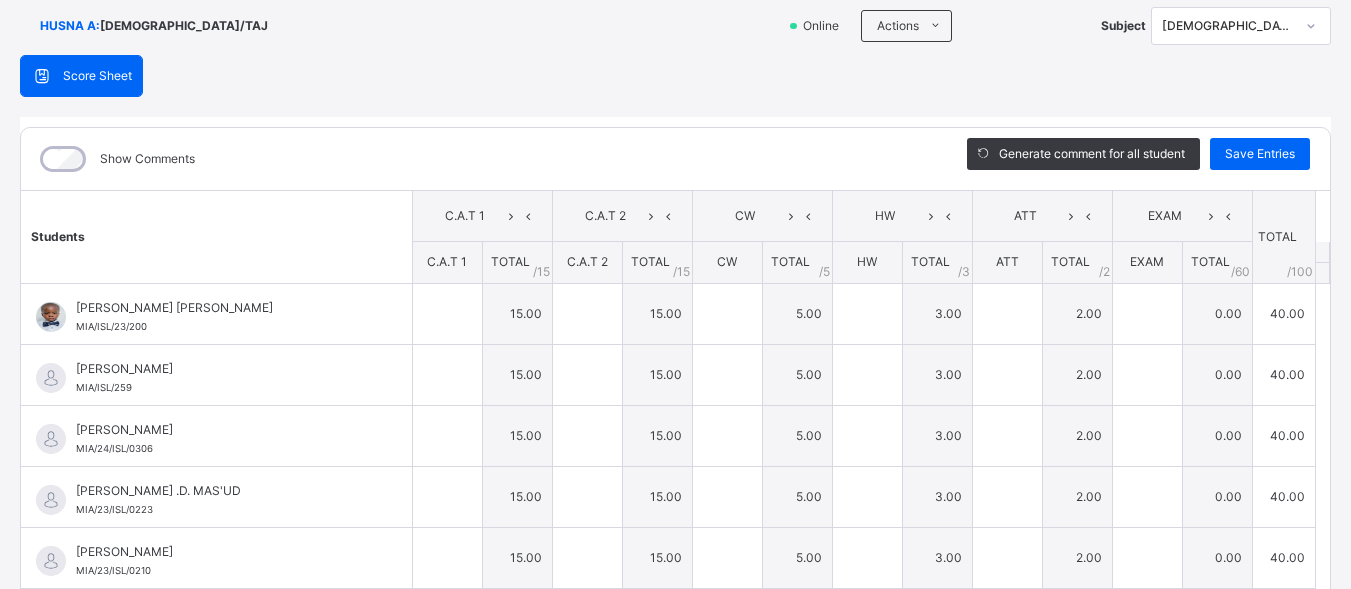 type on "**" 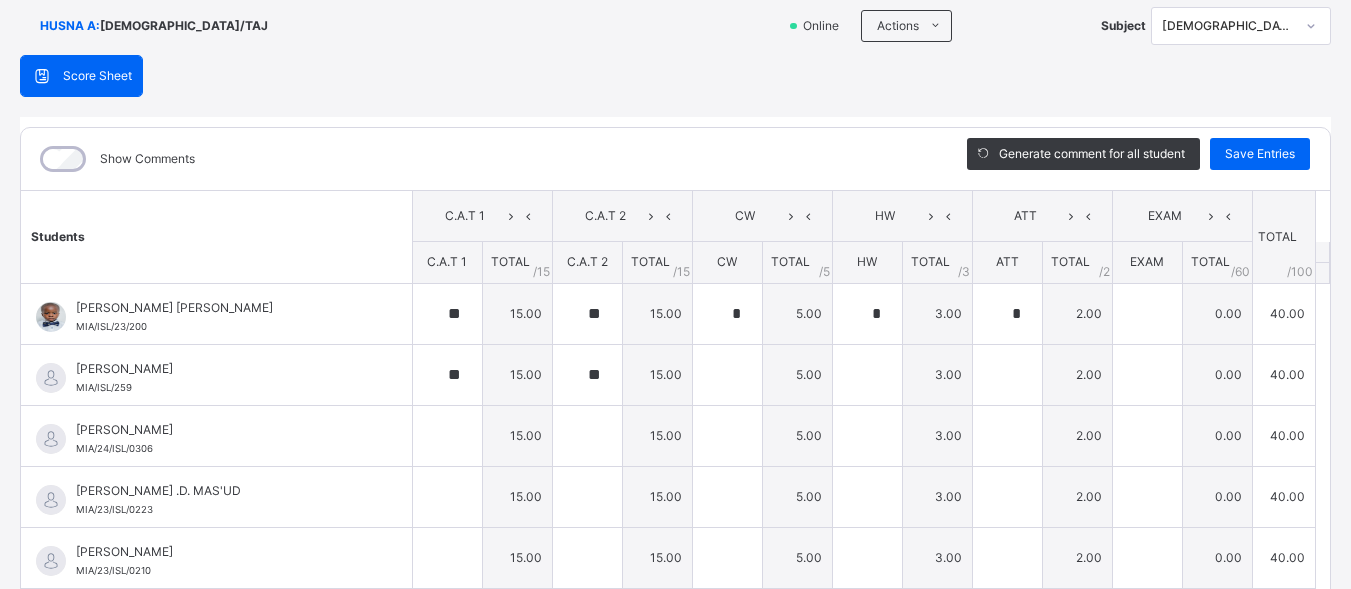 type on "*" 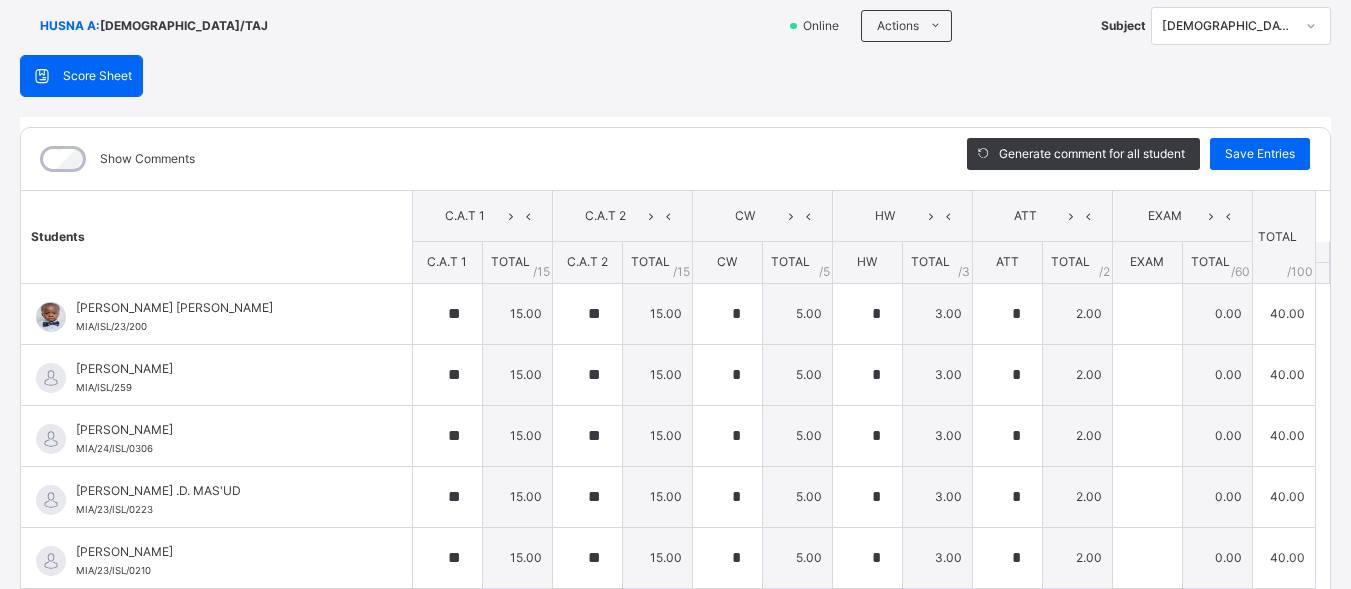 type on "**" 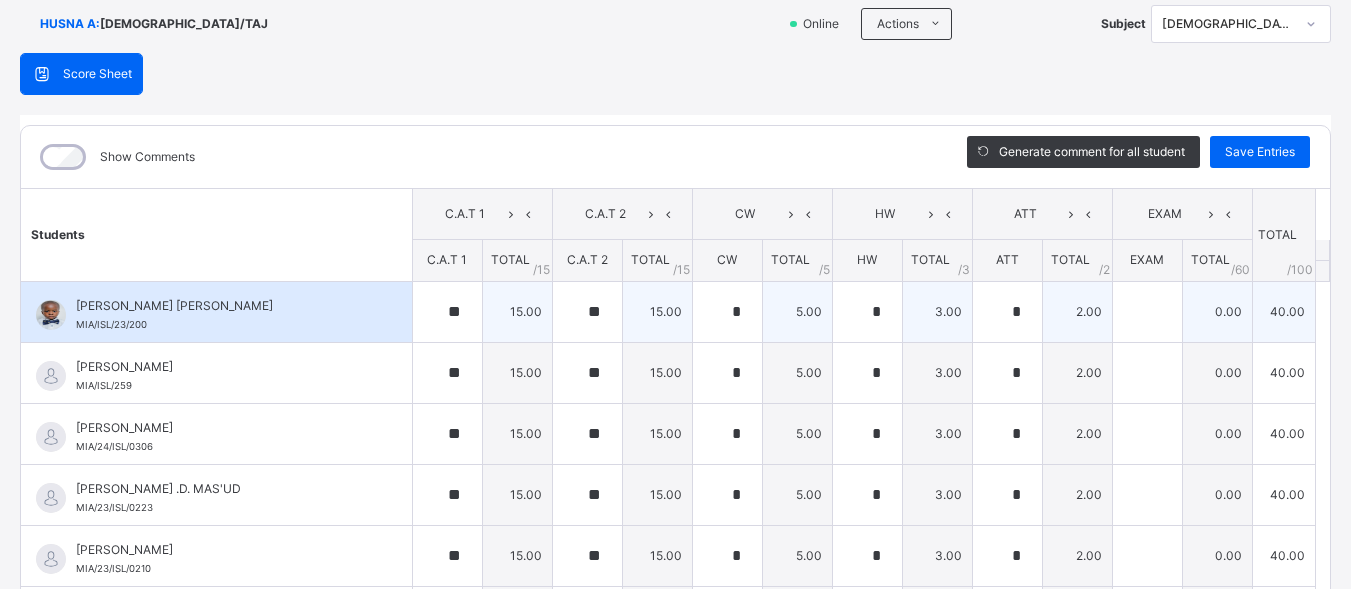 scroll, scrollTop: 78, scrollLeft: 0, axis: vertical 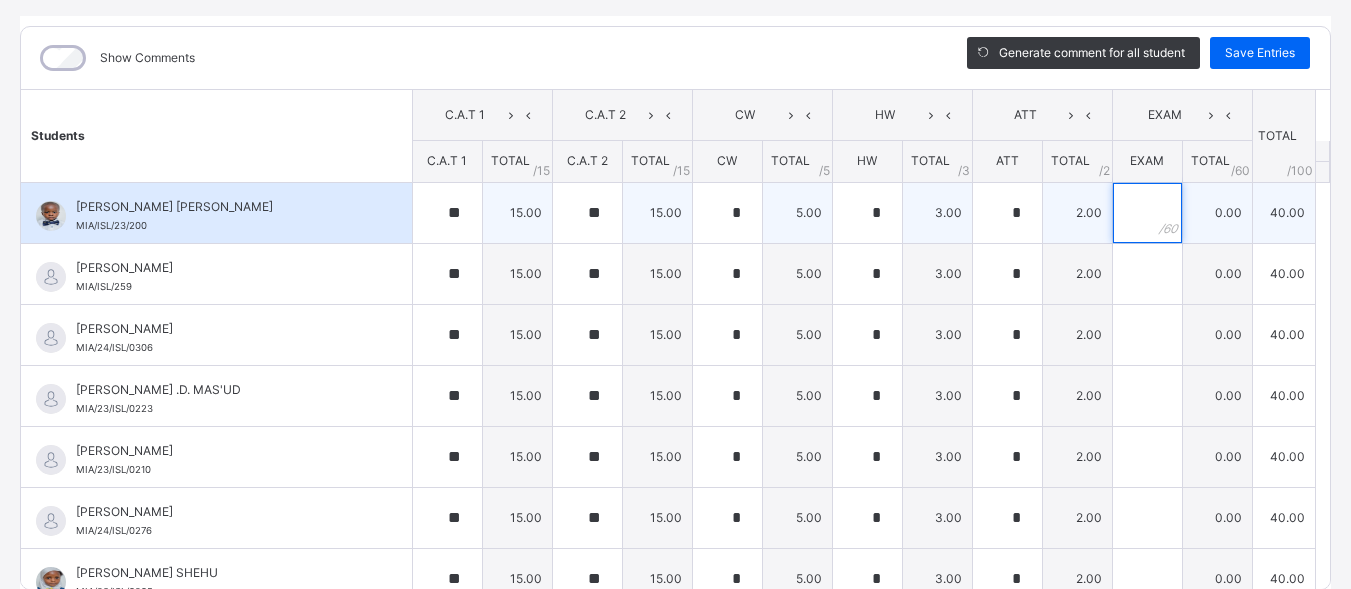 click at bounding box center (1147, 213) 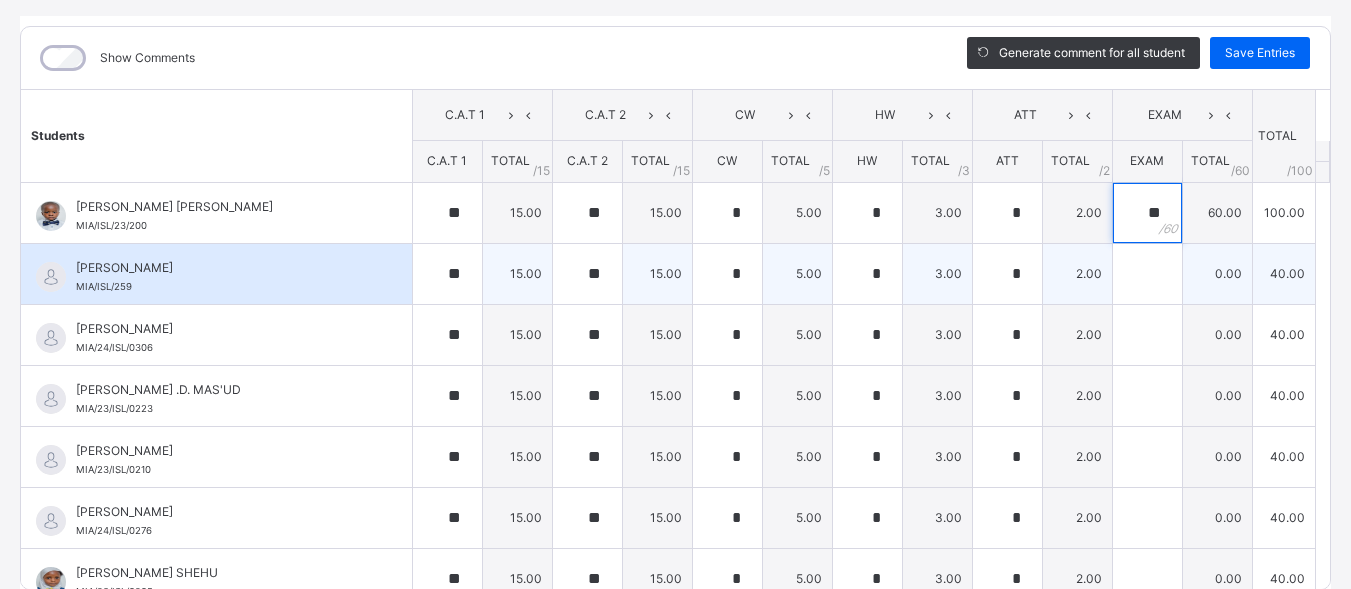 type on "**" 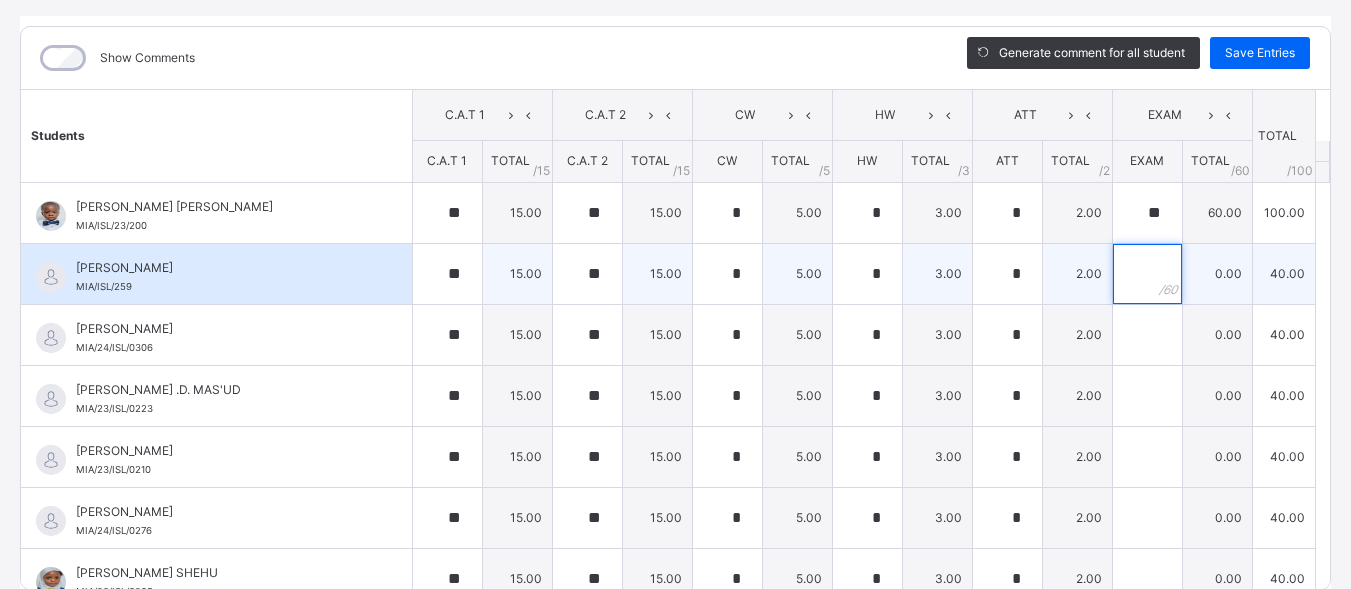 click at bounding box center [1147, 274] 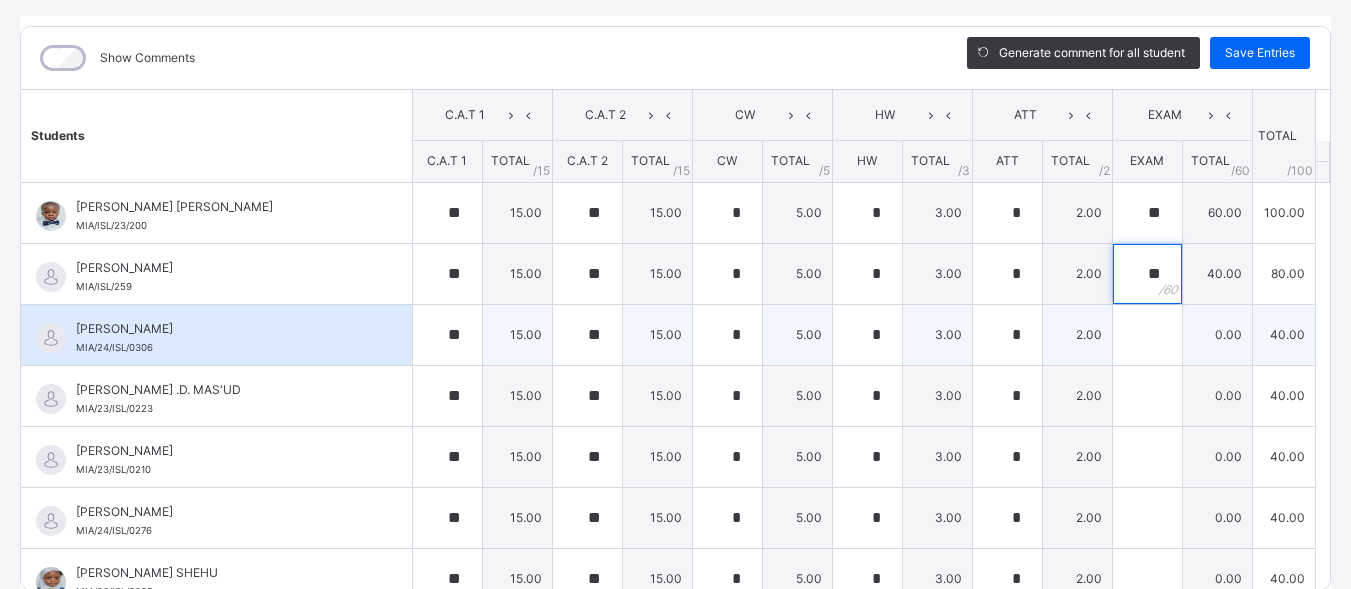 type on "**" 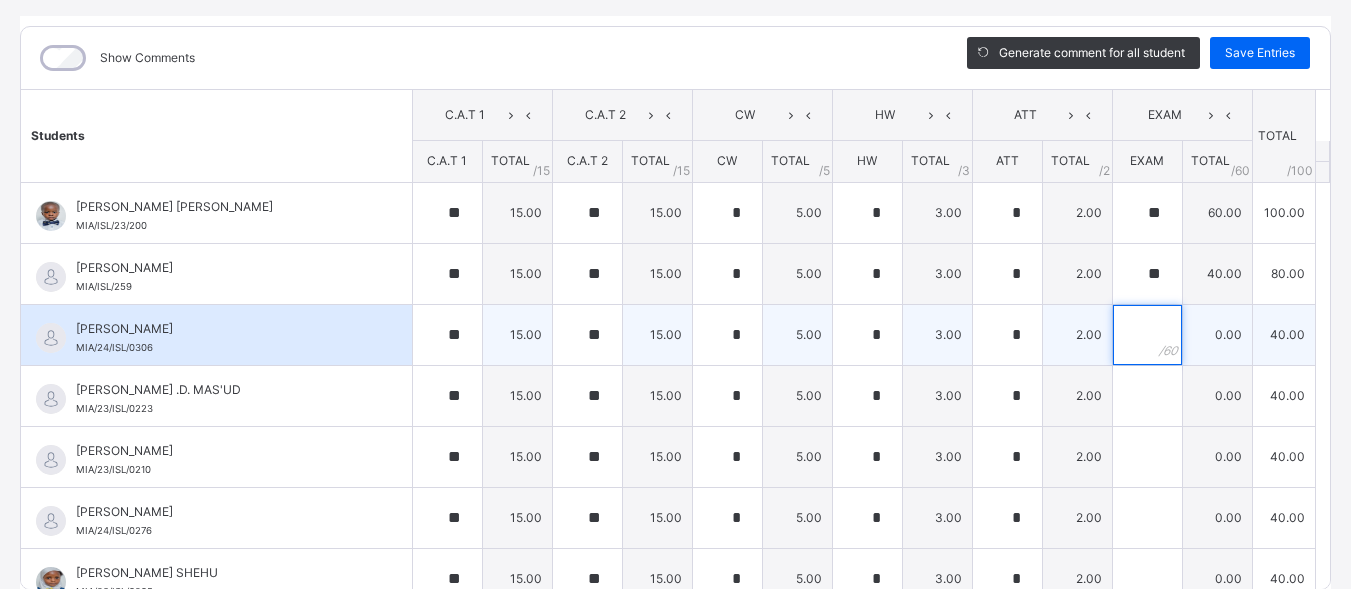 click at bounding box center (1147, 335) 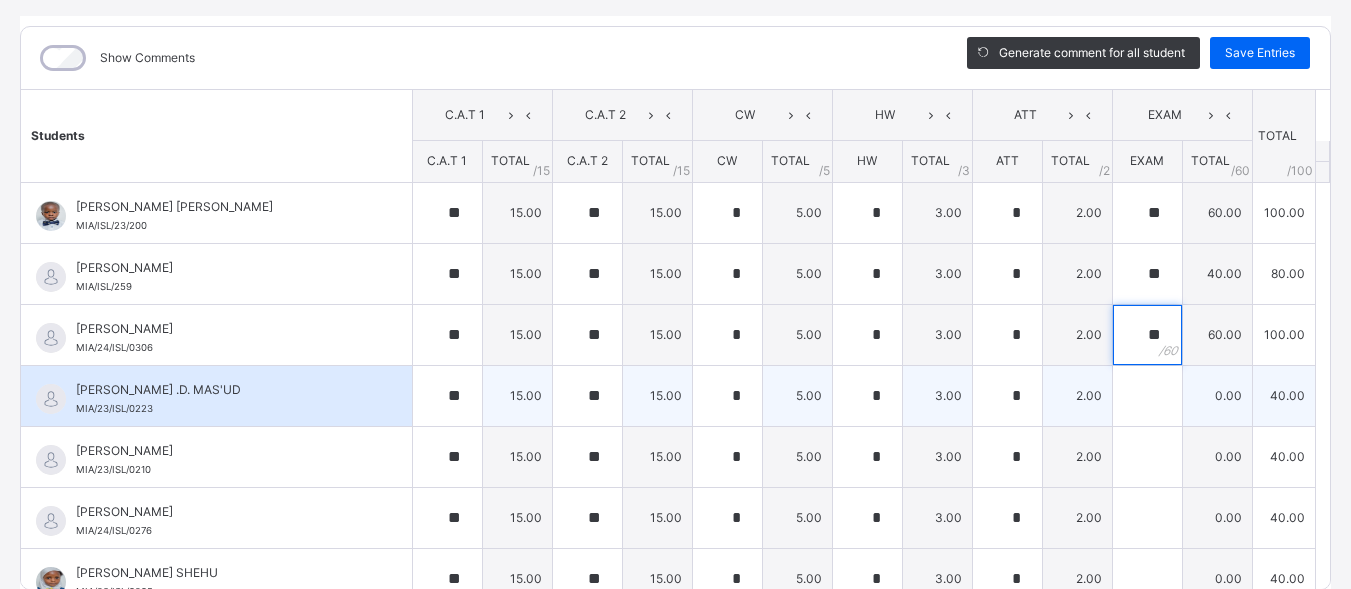 type on "**" 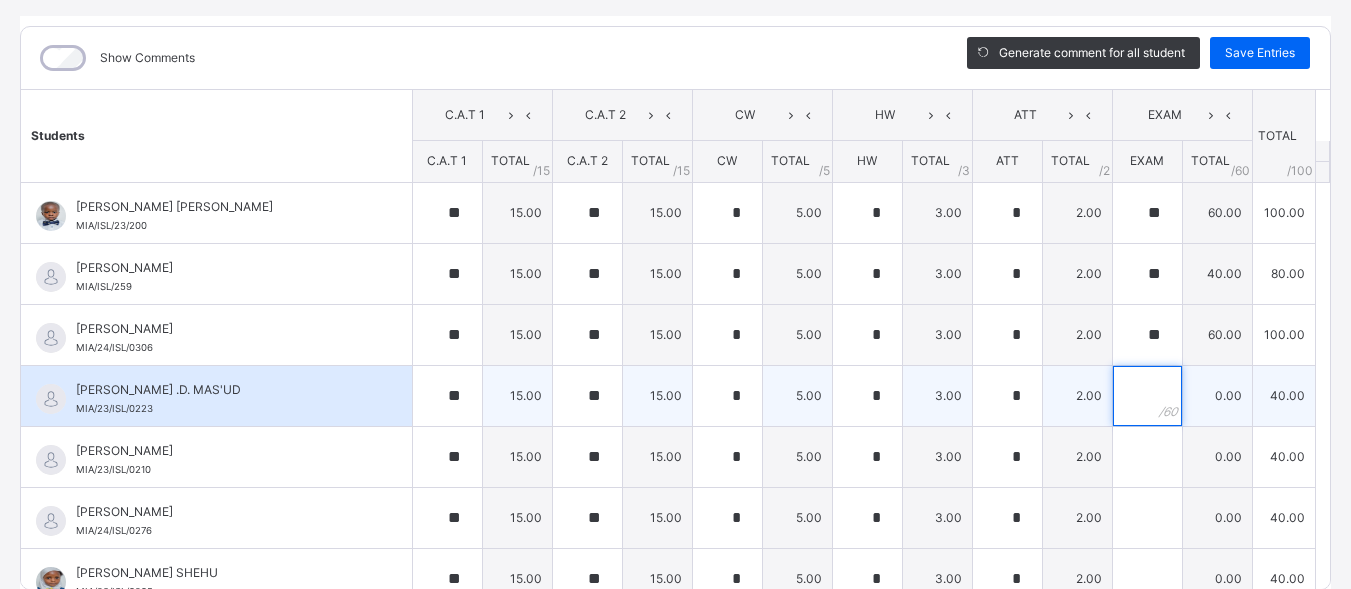 click at bounding box center (1147, 396) 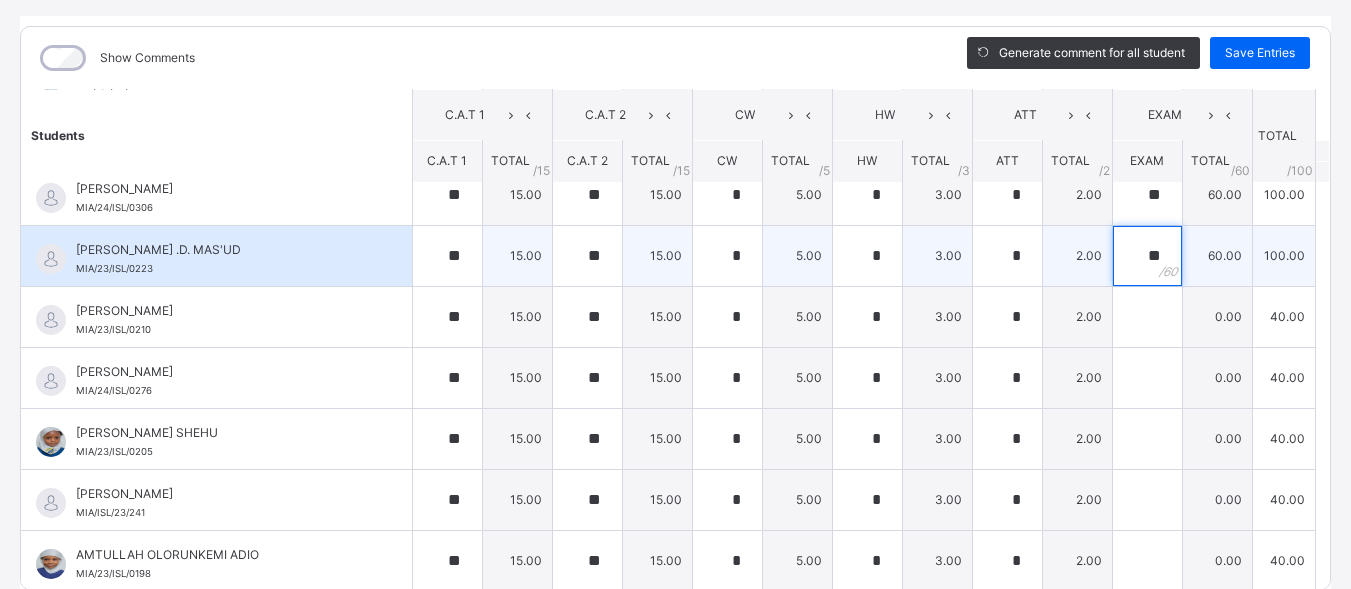 scroll, scrollTop: 156, scrollLeft: 0, axis: vertical 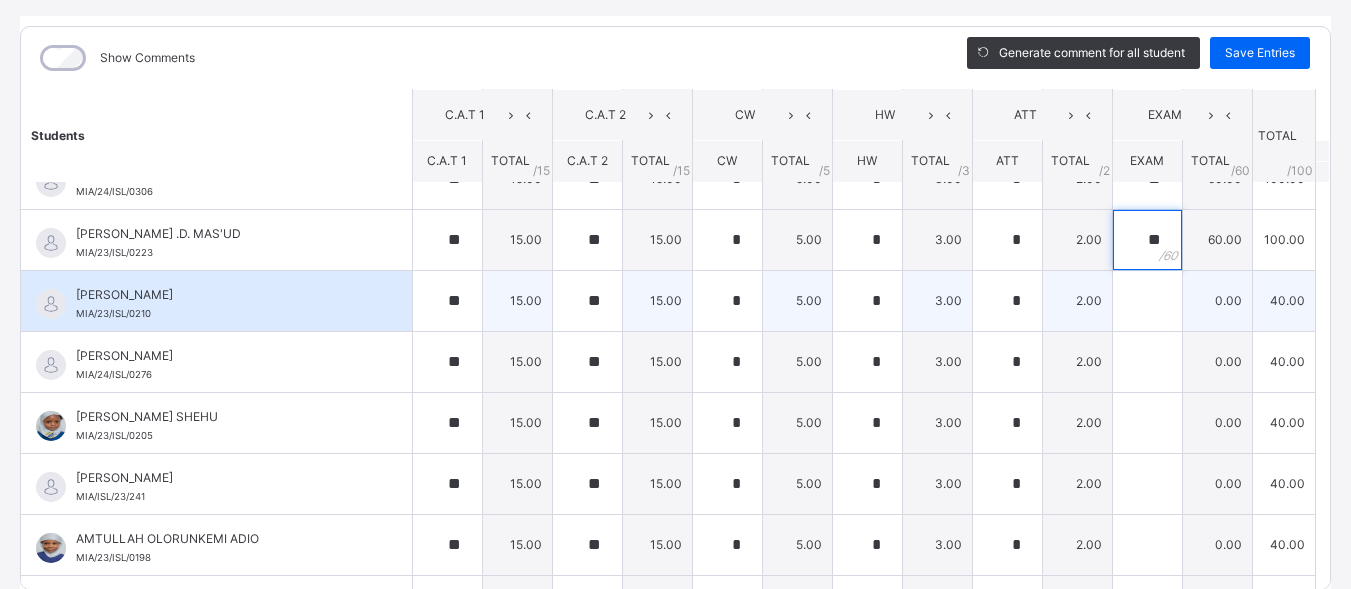 type on "**" 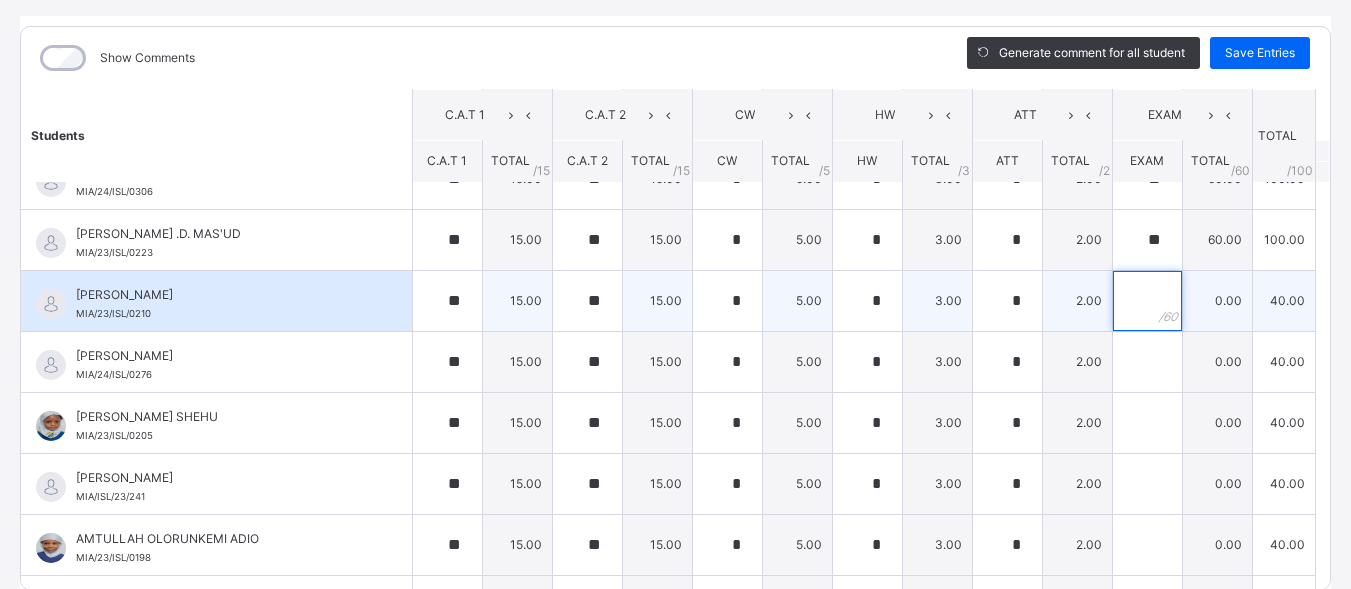 click at bounding box center (1147, 301) 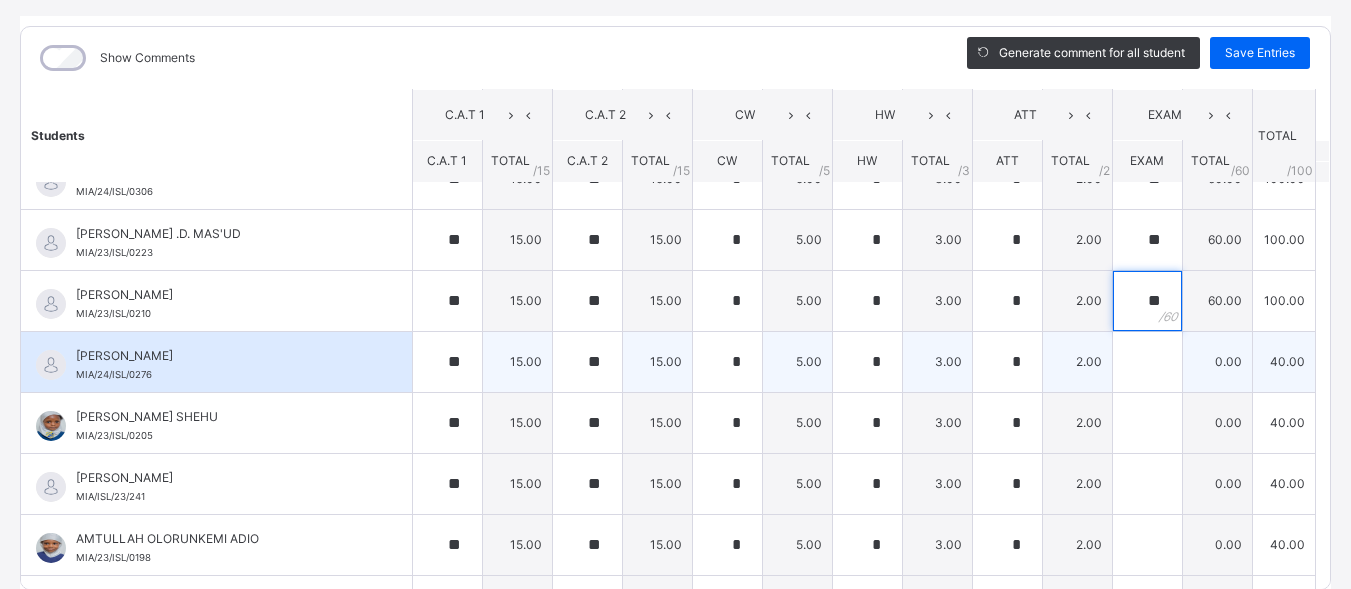 type on "**" 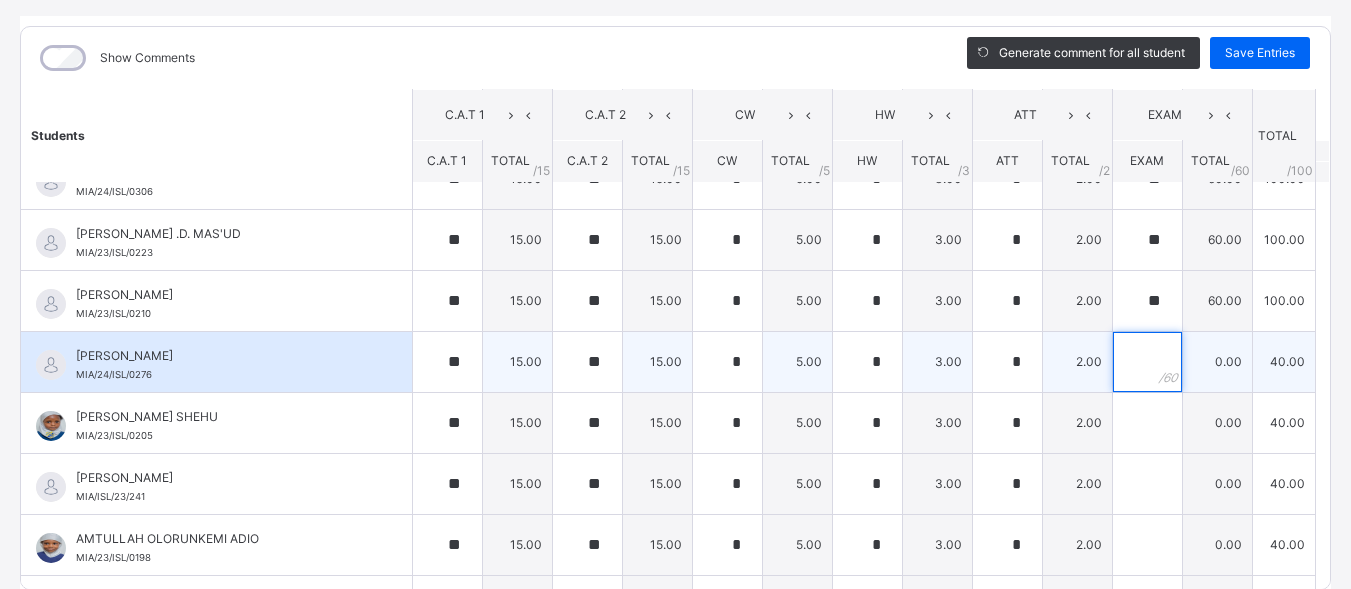 click at bounding box center [1147, 362] 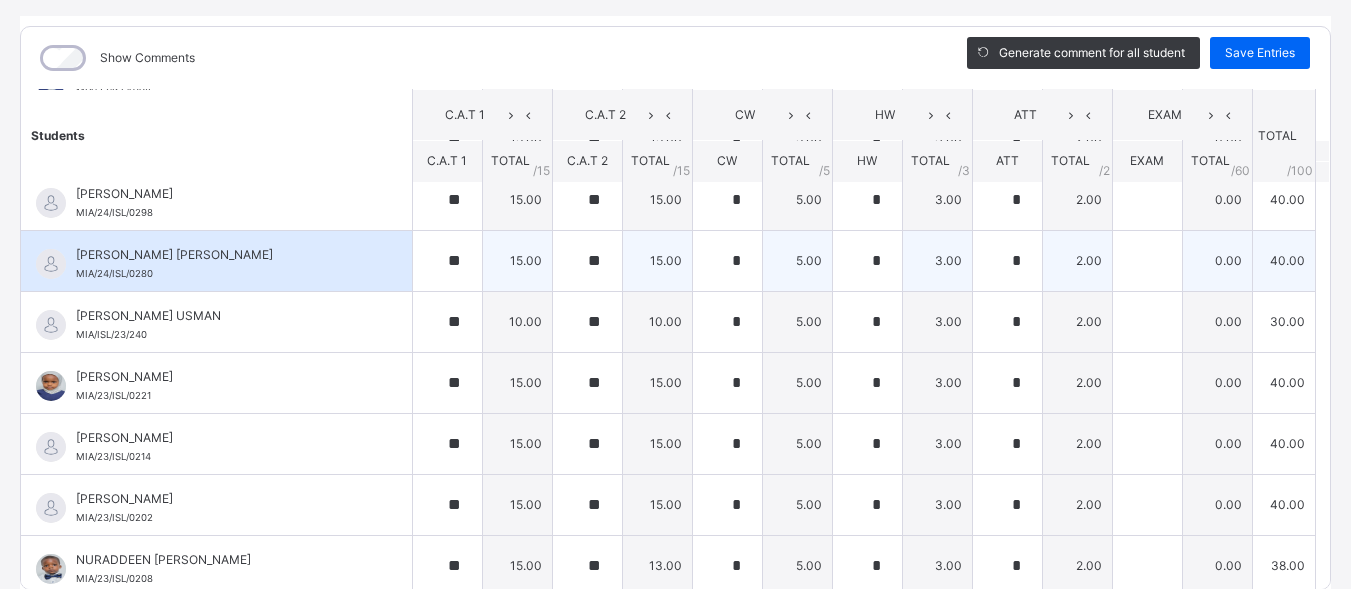 scroll, scrollTop: 692, scrollLeft: 0, axis: vertical 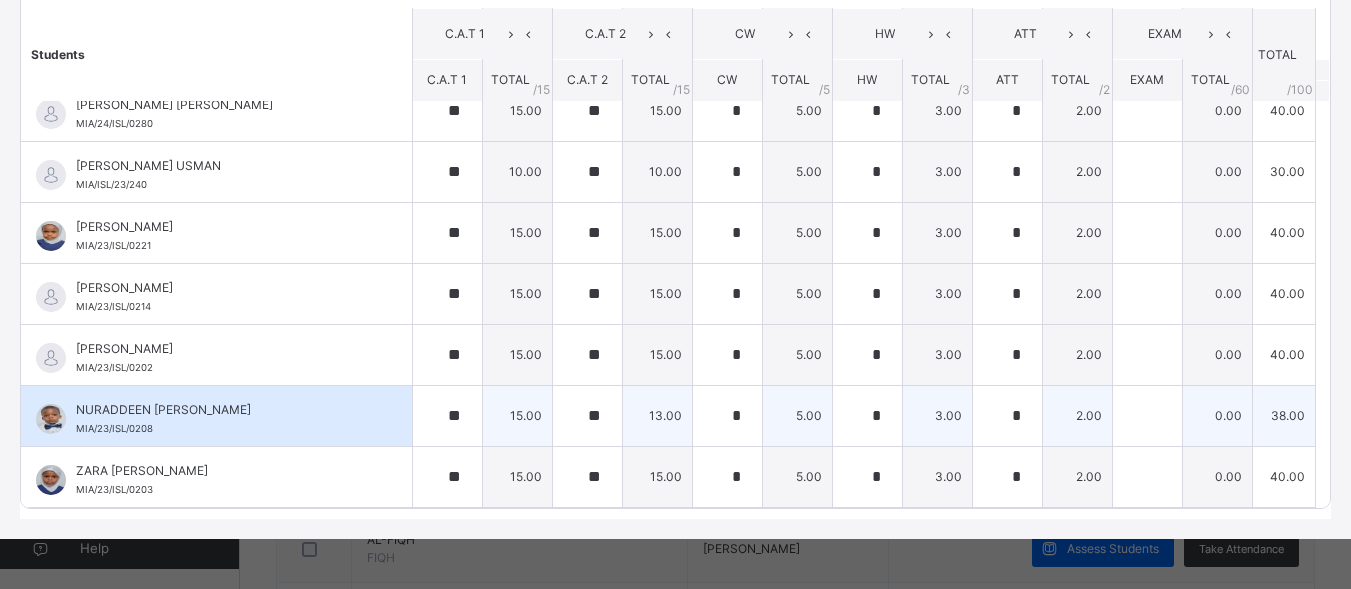 type on "**" 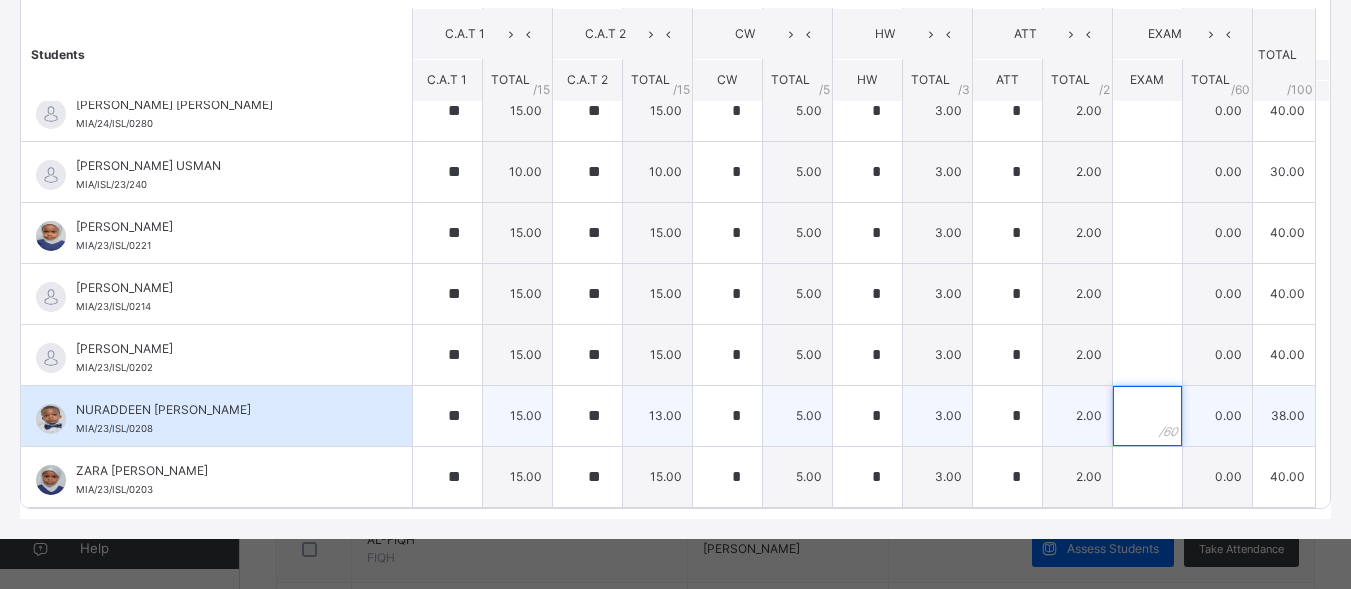 click at bounding box center [1147, 416] 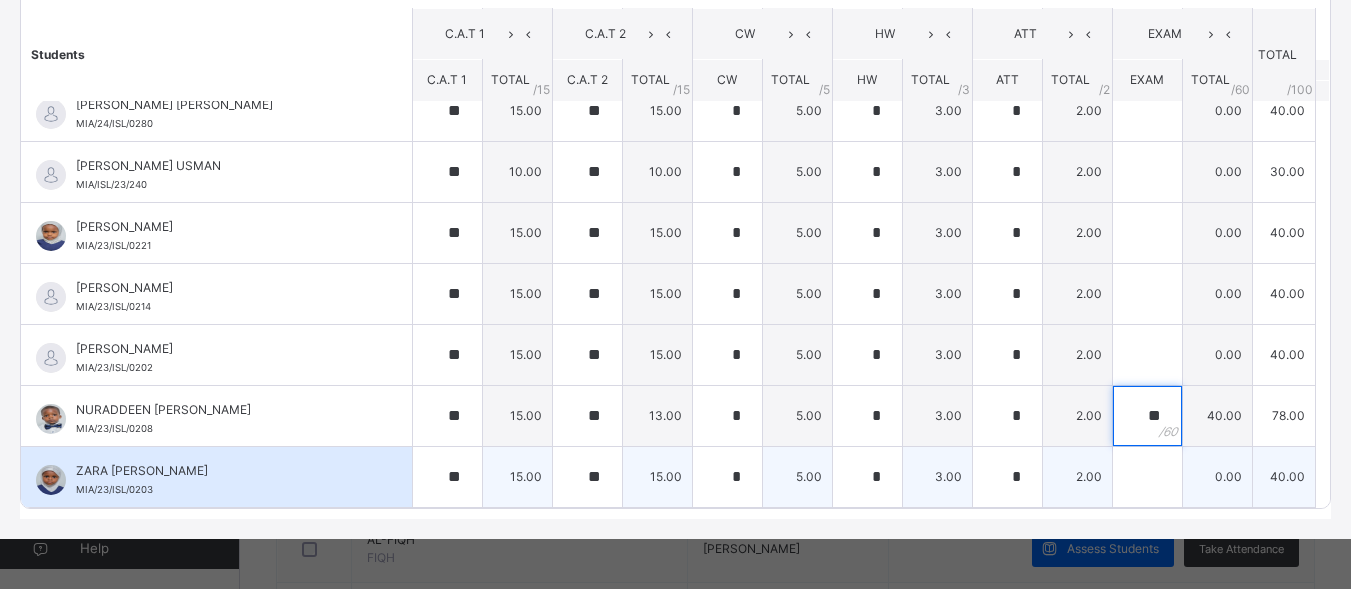 type on "**" 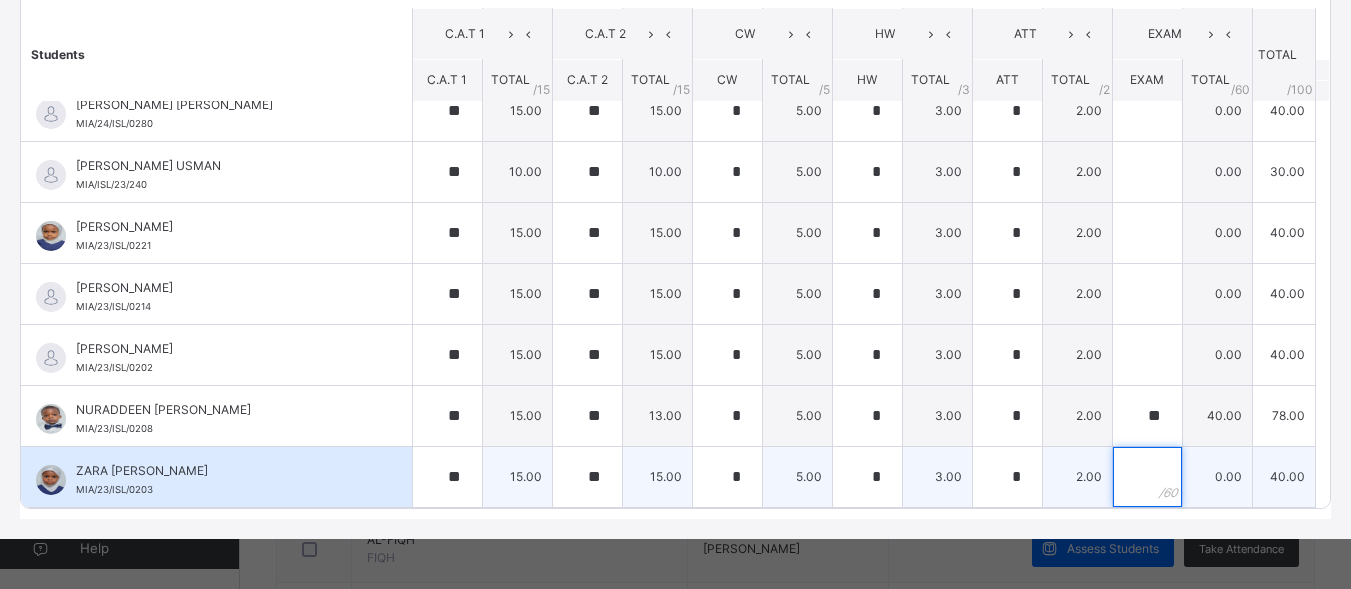 click at bounding box center [1147, 477] 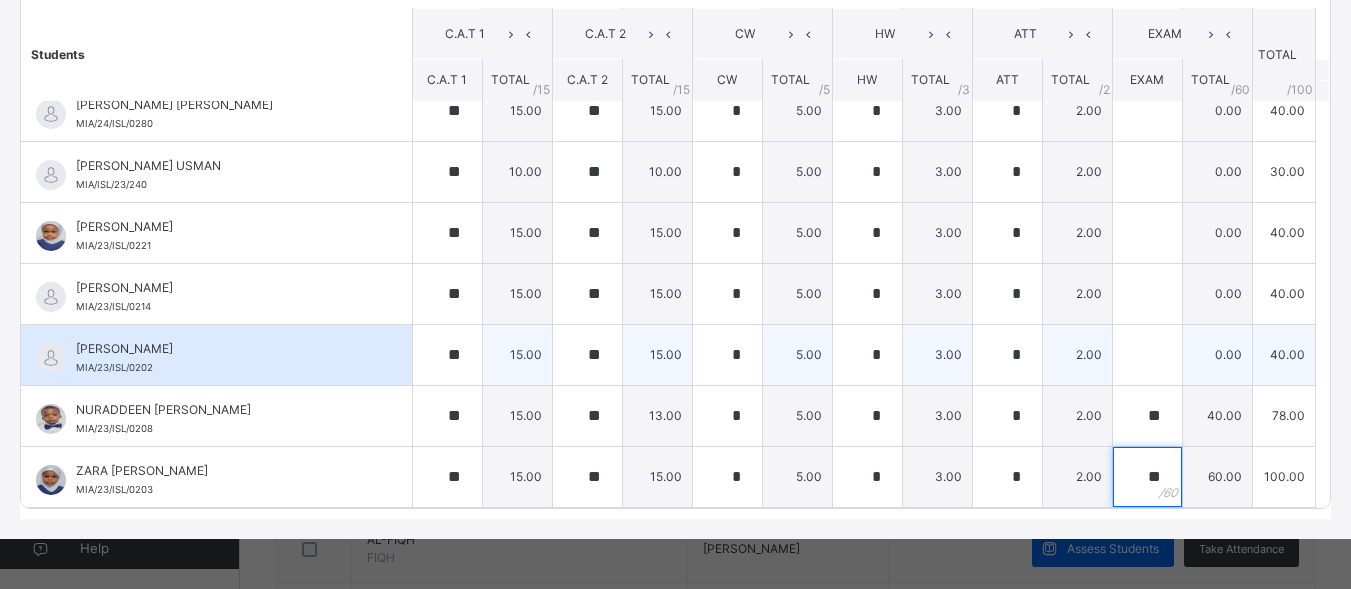 type on "**" 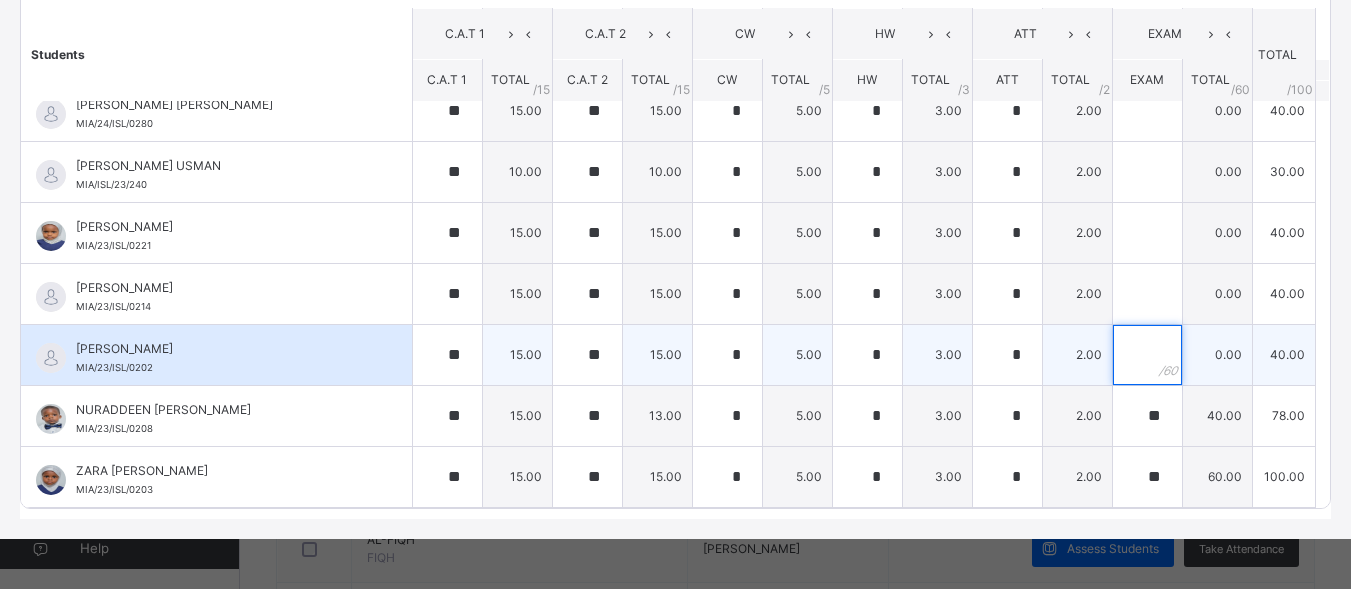 click at bounding box center (1147, 355) 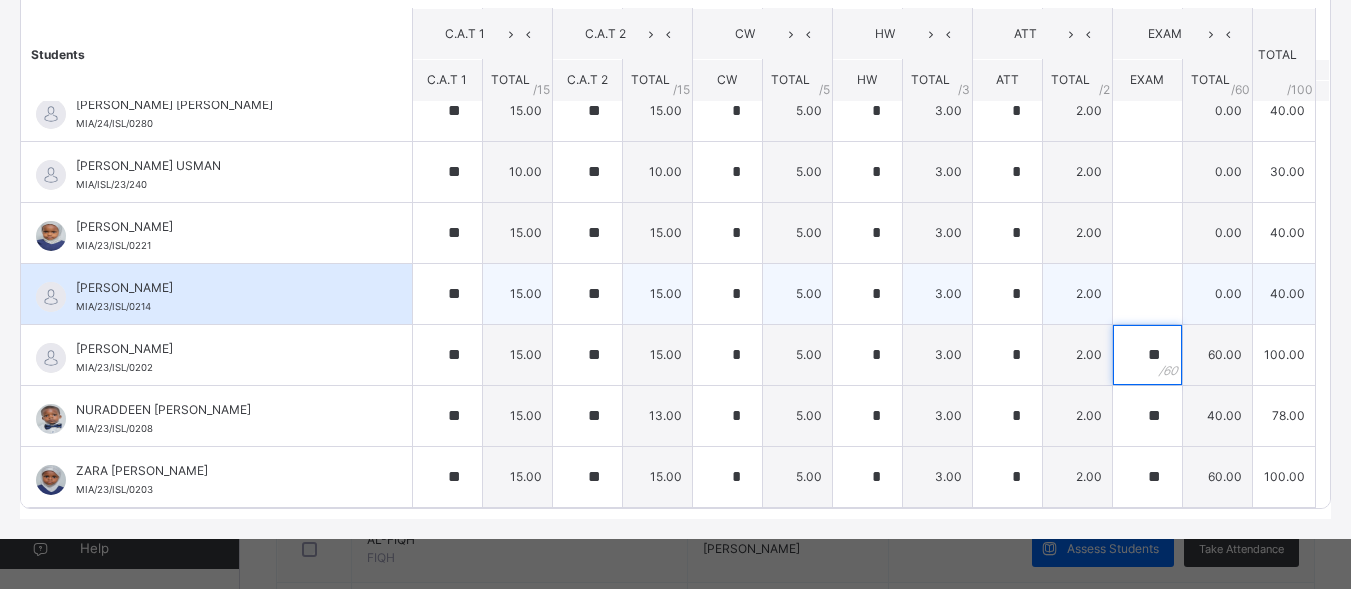 type on "**" 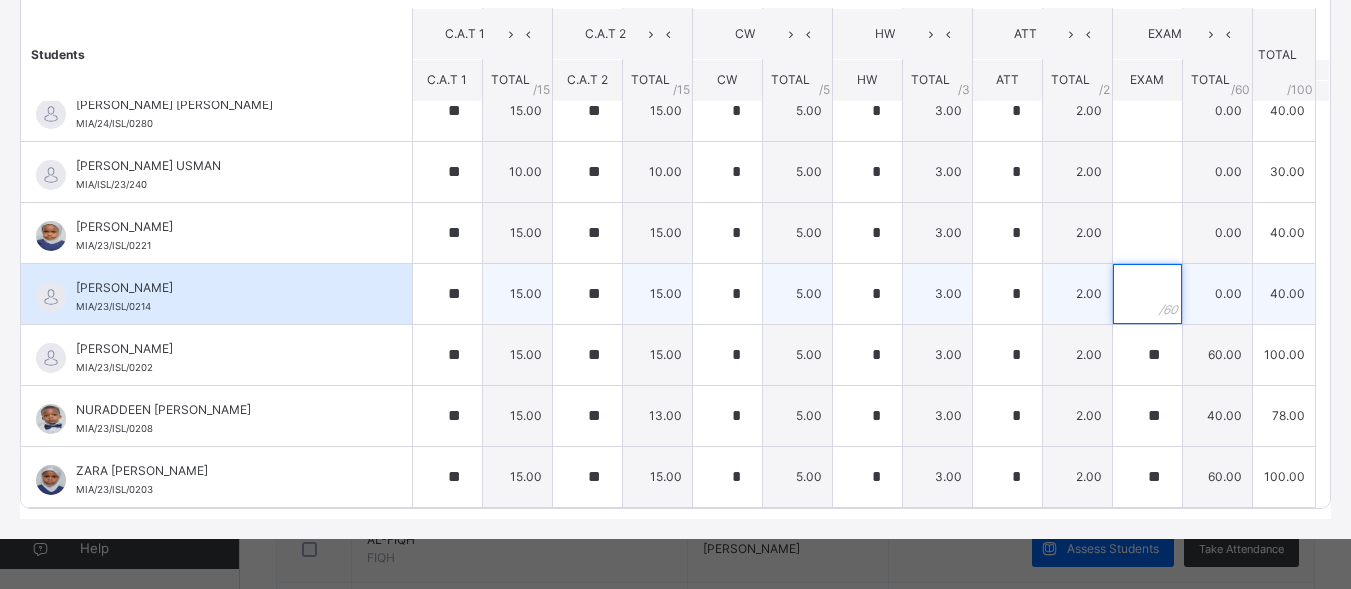 click at bounding box center [1147, 294] 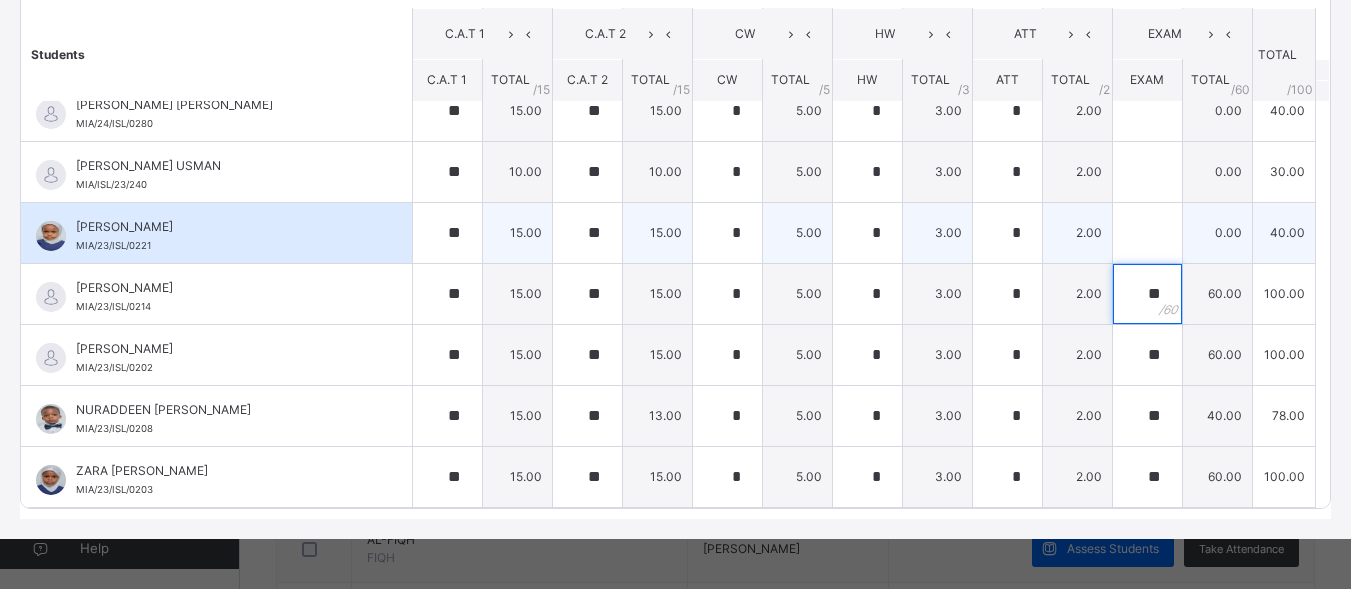 type on "**" 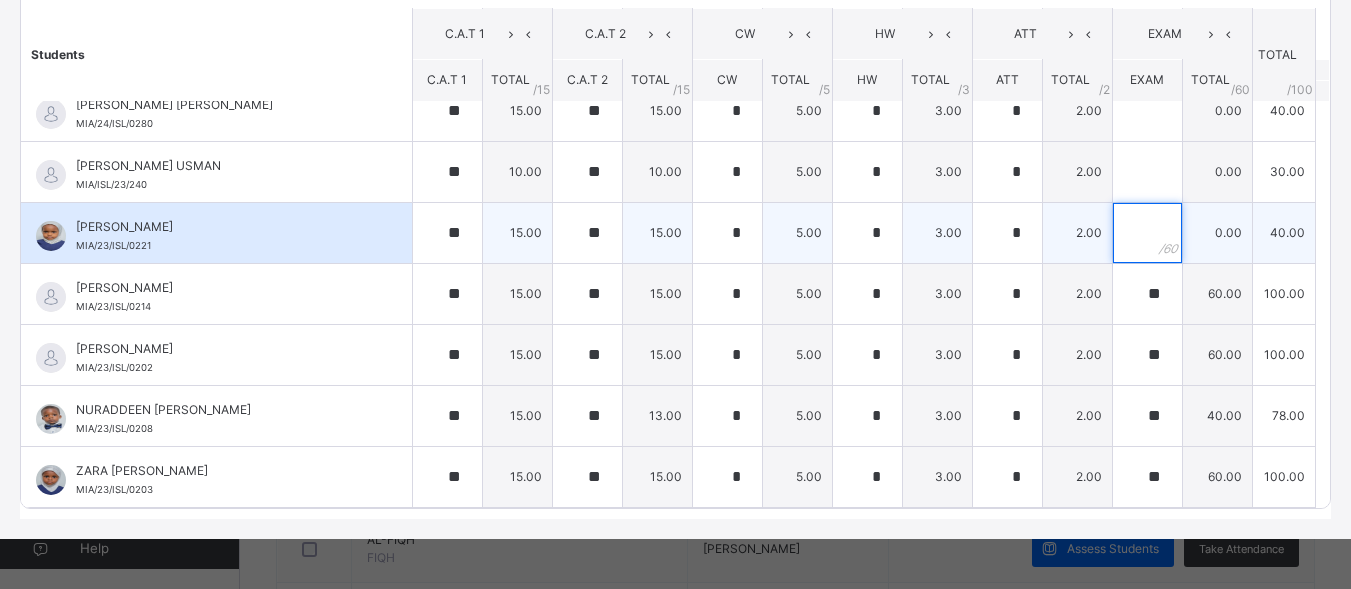 click at bounding box center (1147, 233) 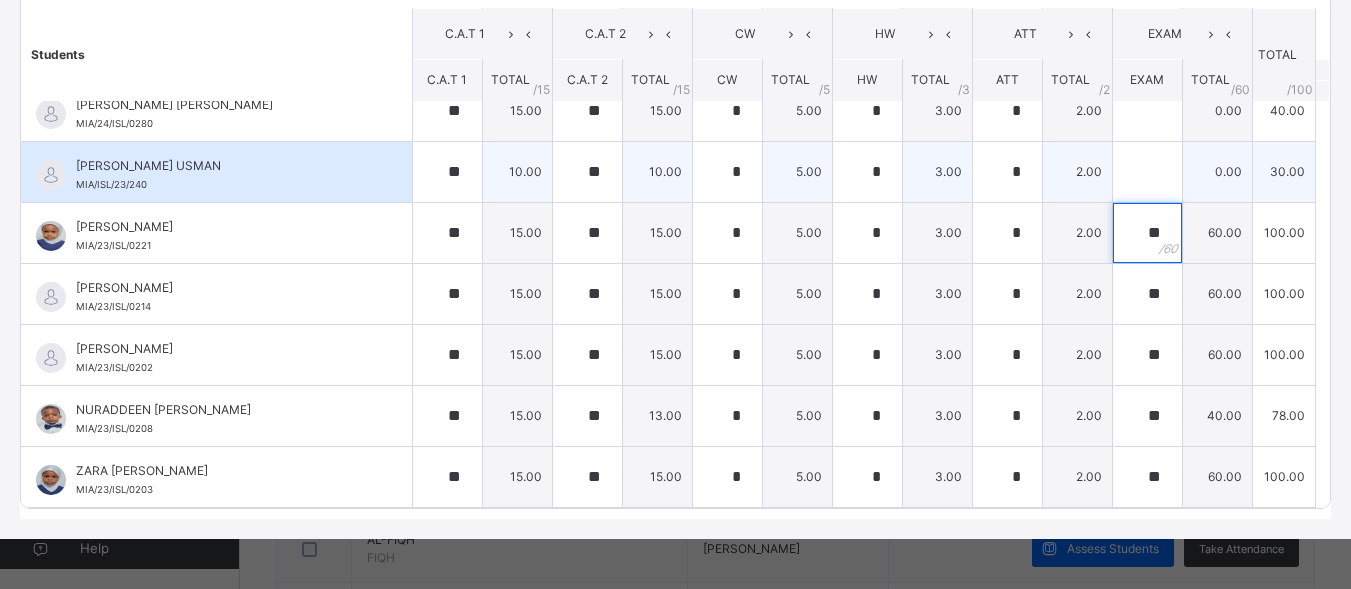 type on "**" 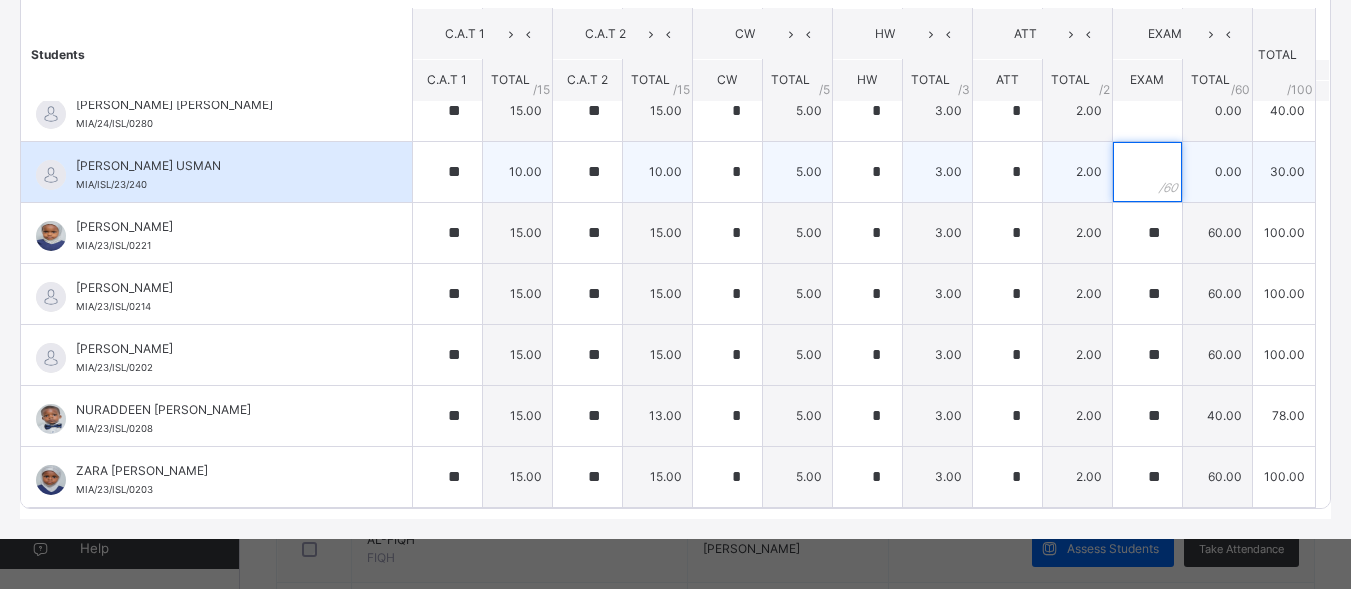 click at bounding box center [1147, 172] 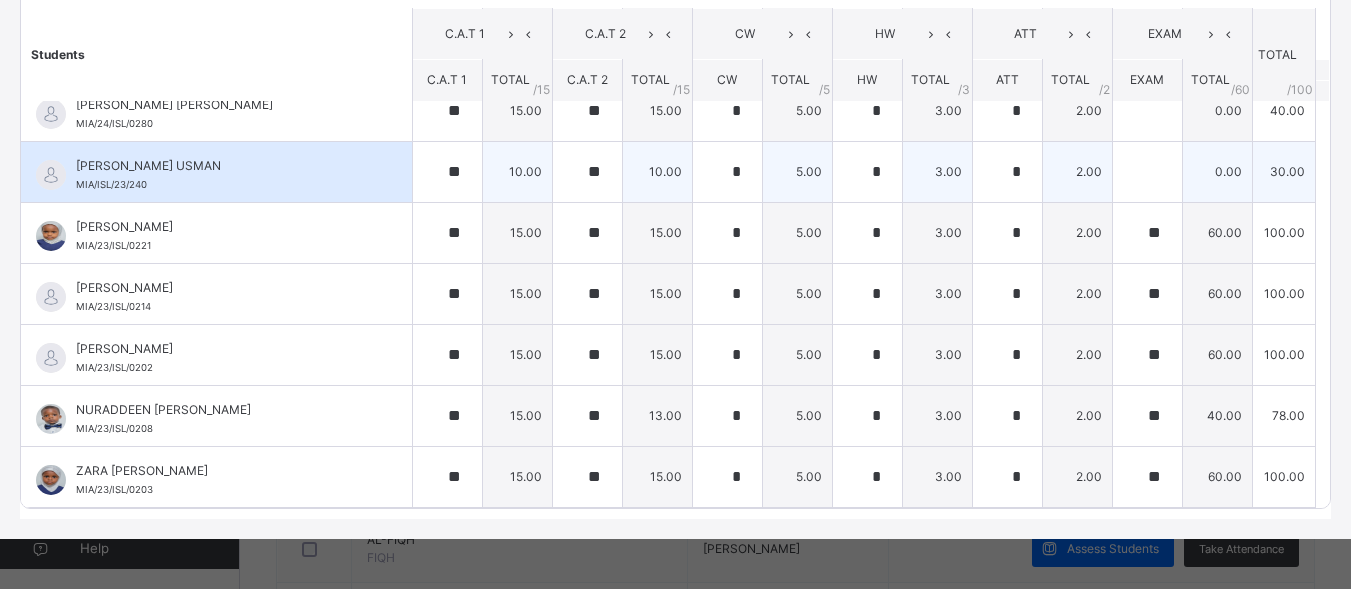 click at bounding box center [1147, 172] 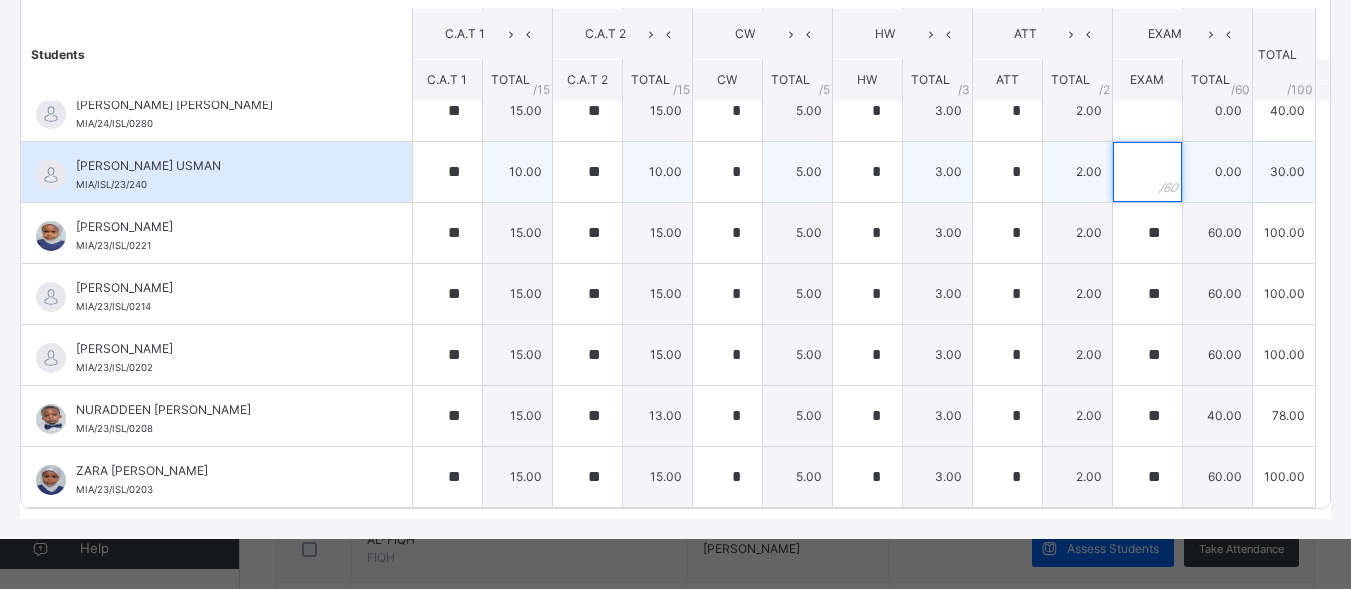 click at bounding box center (1147, 172) 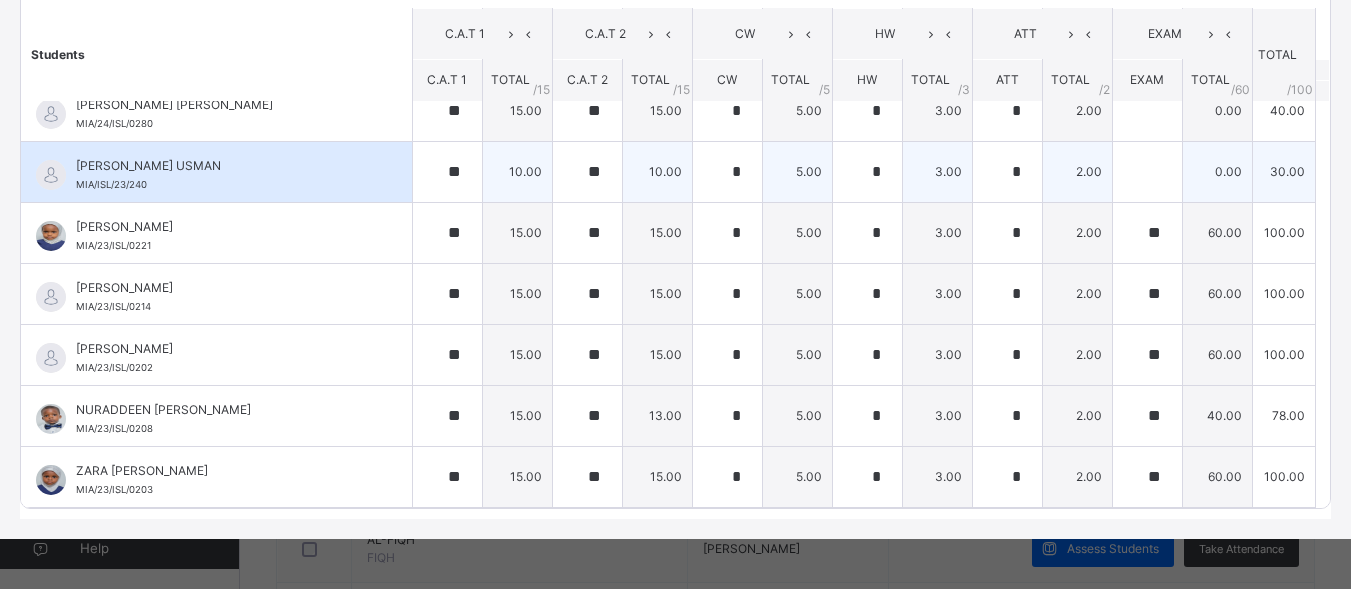 click at bounding box center (1147, 172) 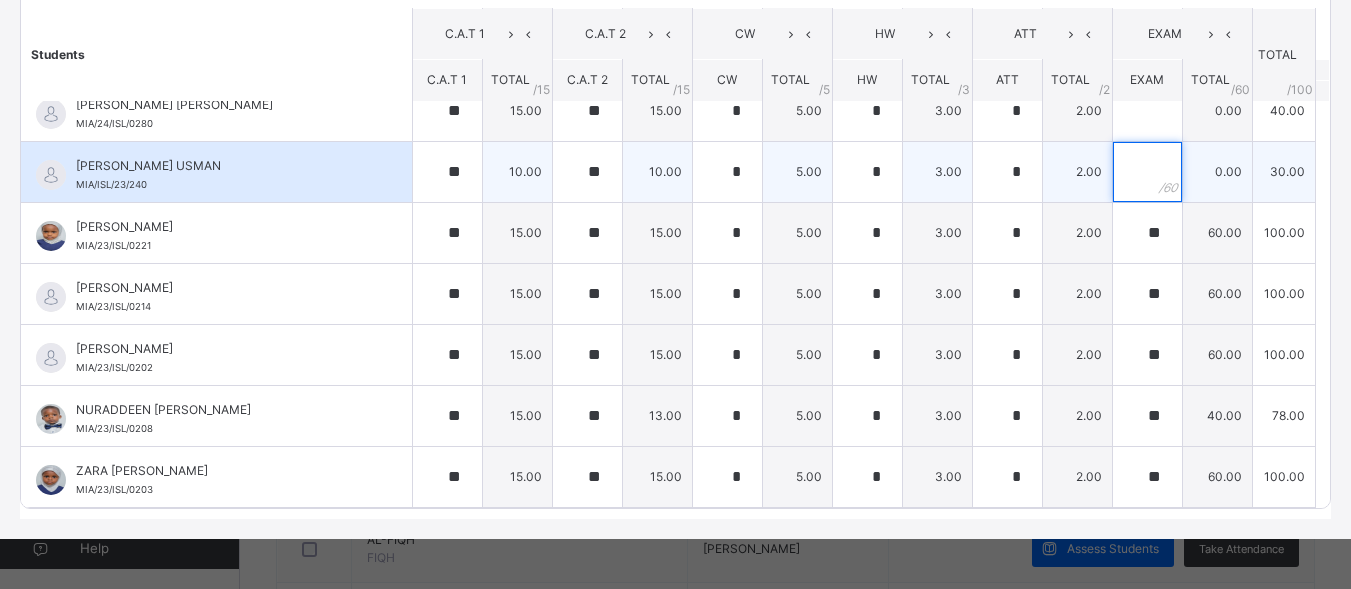 click at bounding box center (1147, 172) 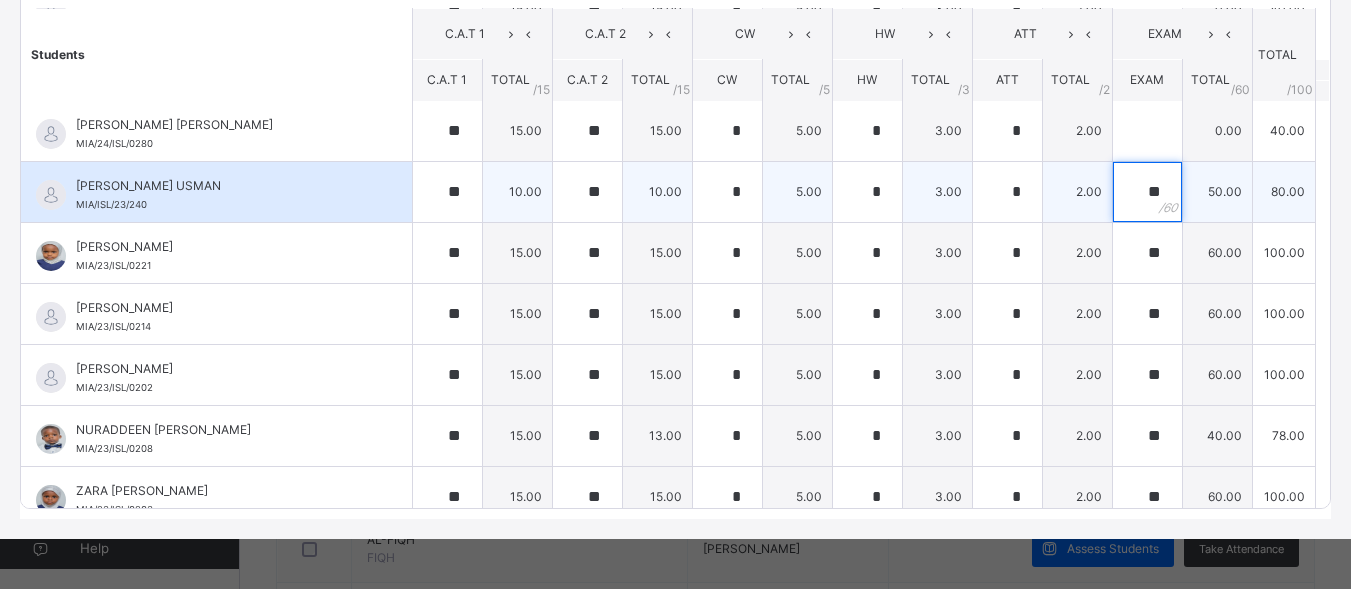 scroll, scrollTop: 669, scrollLeft: 0, axis: vertical 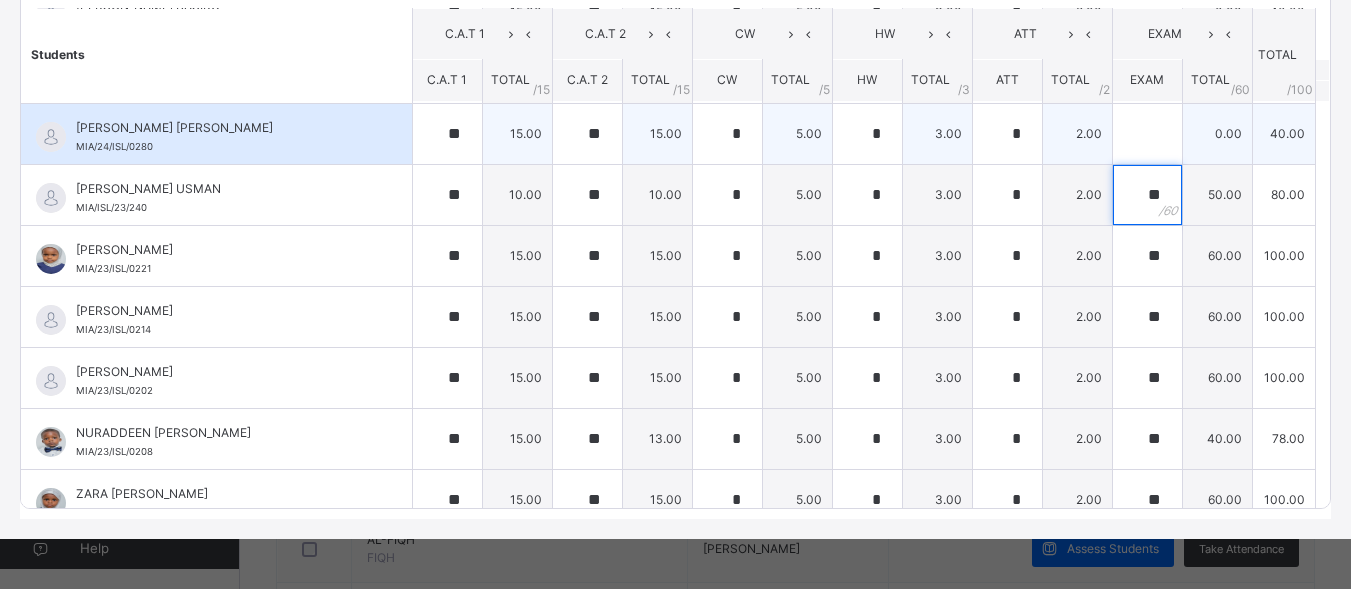 type on "**" 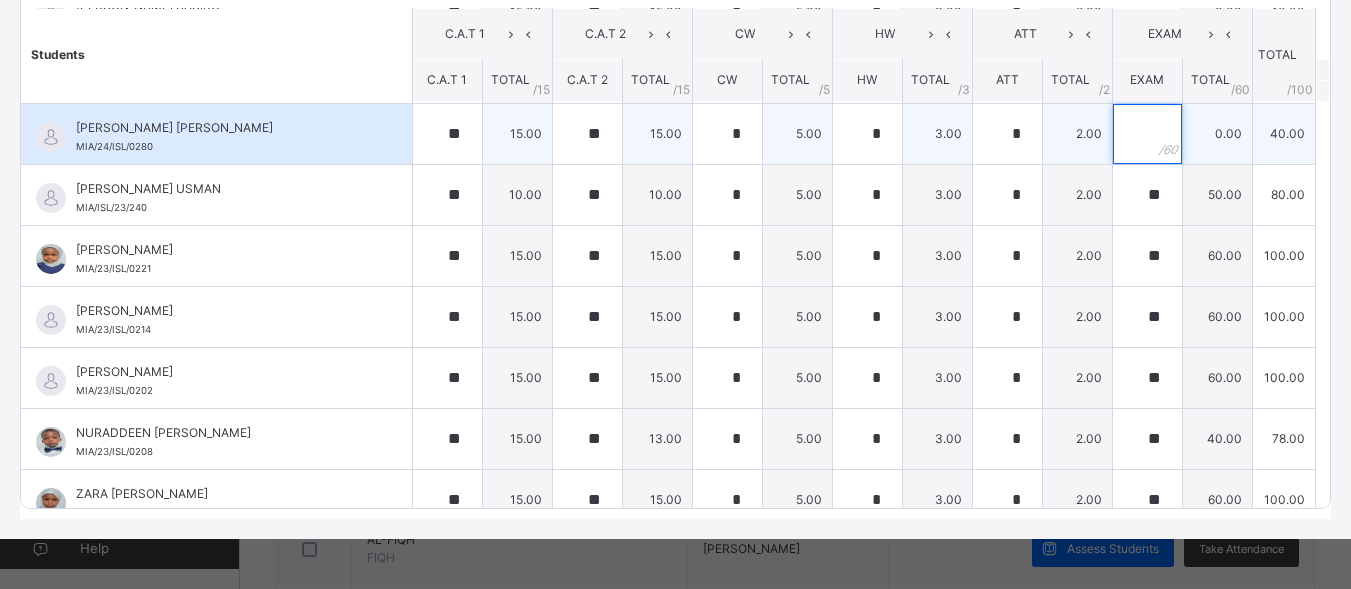 click at bounding box center [1147, 134] 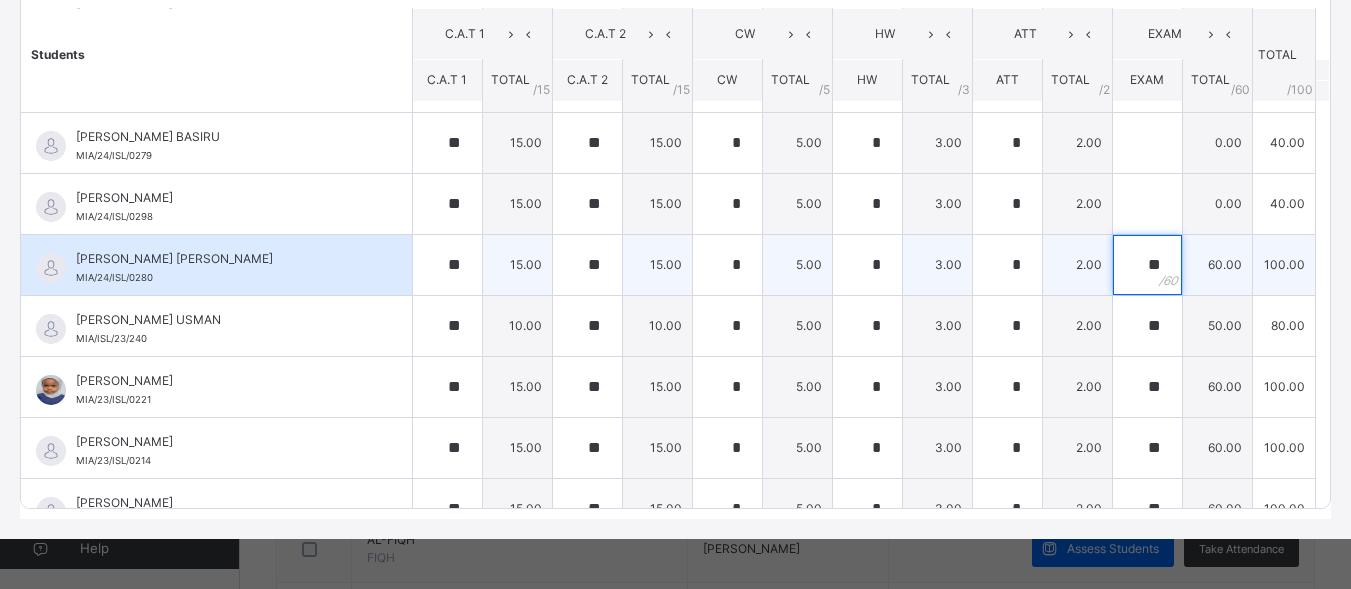 scroll, scrollTop: 529, scrollLeft: 0, axis: vertical 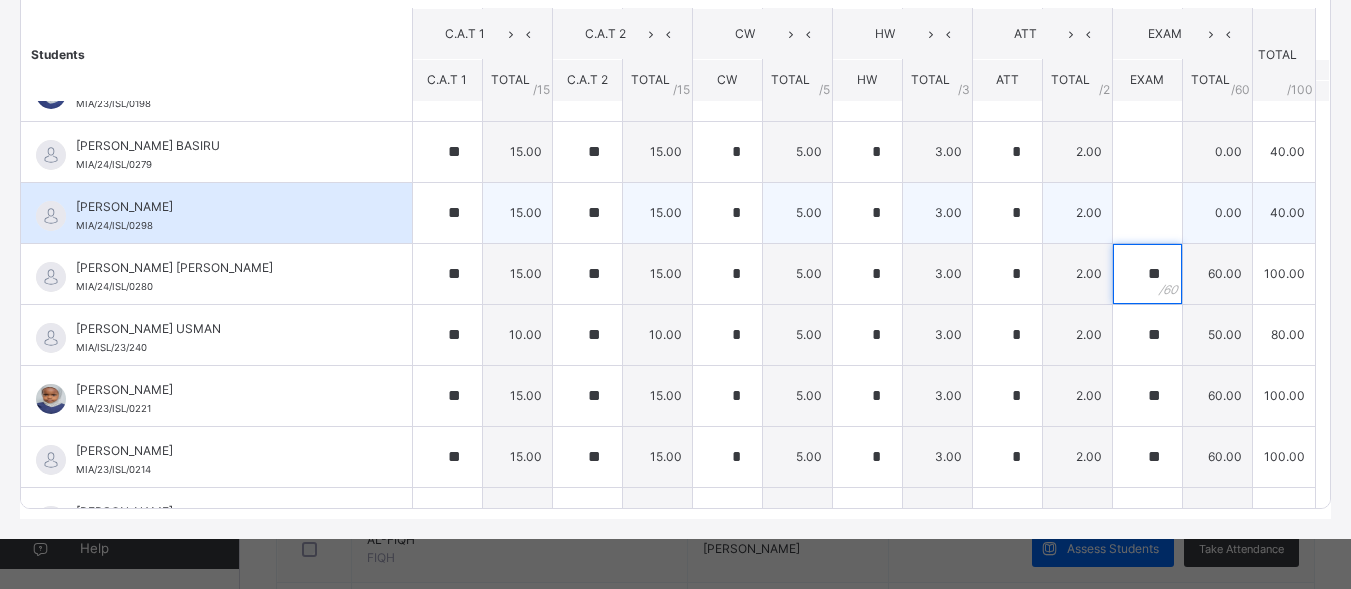 type on "**" 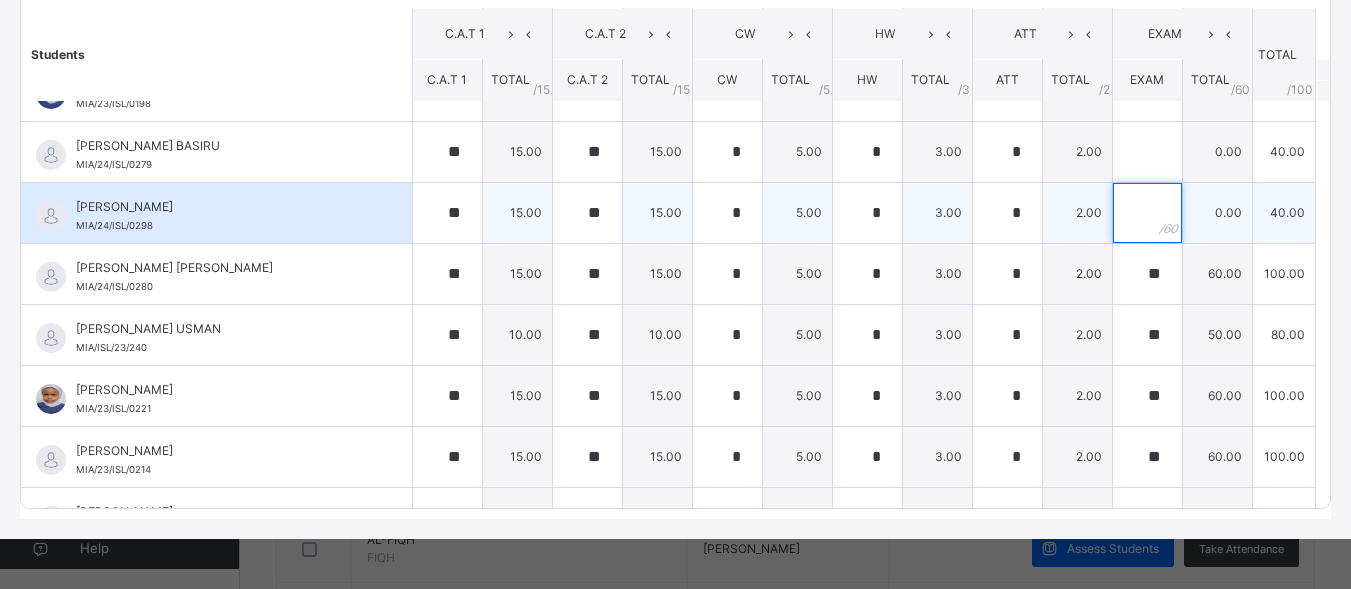 click at bounding box center [1147, 213] 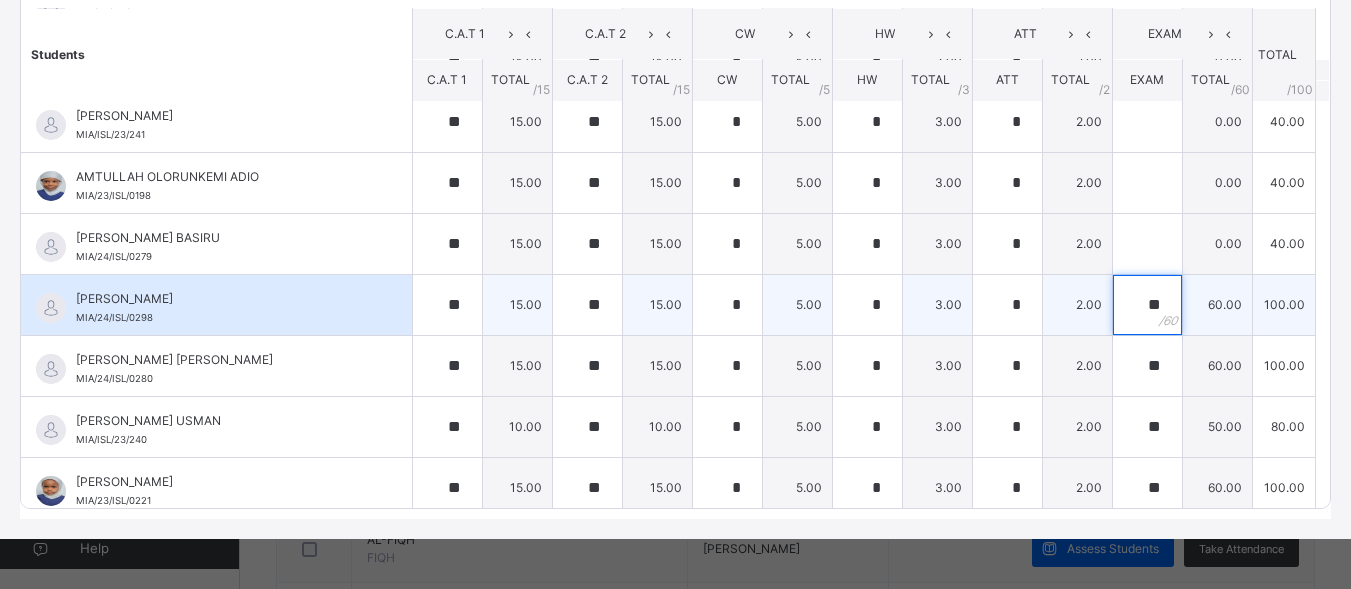 scroll, scrollTop: 435, scrollLeft: 0, axis: vertical 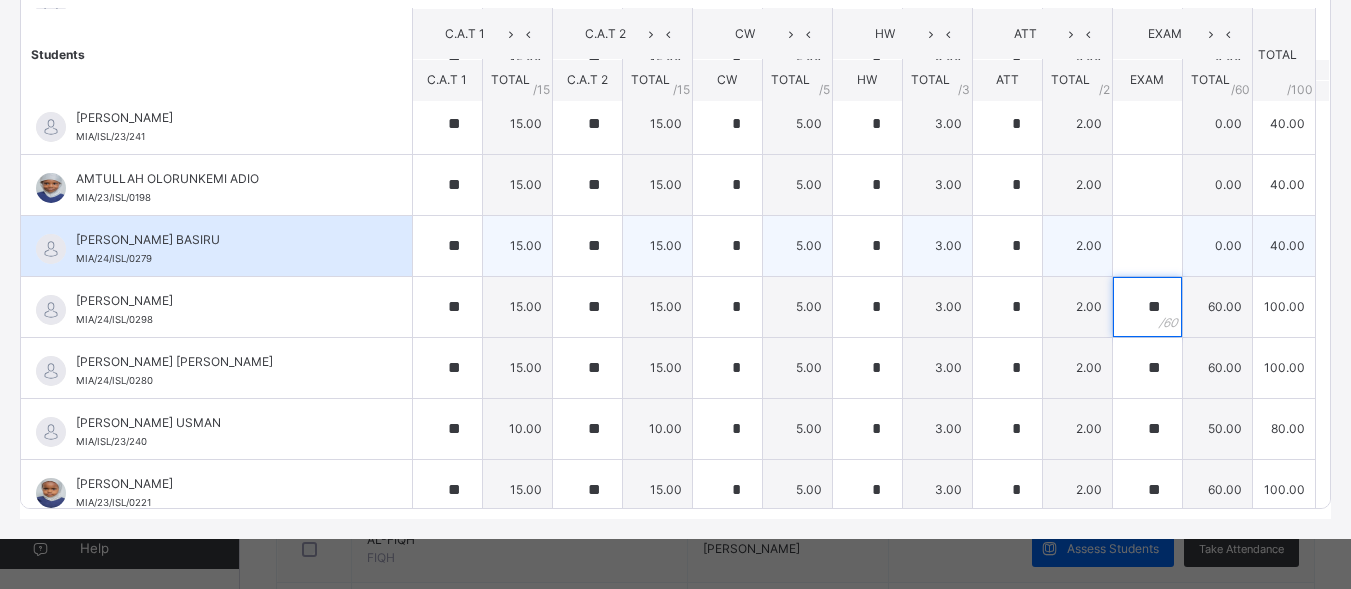 type on "**" 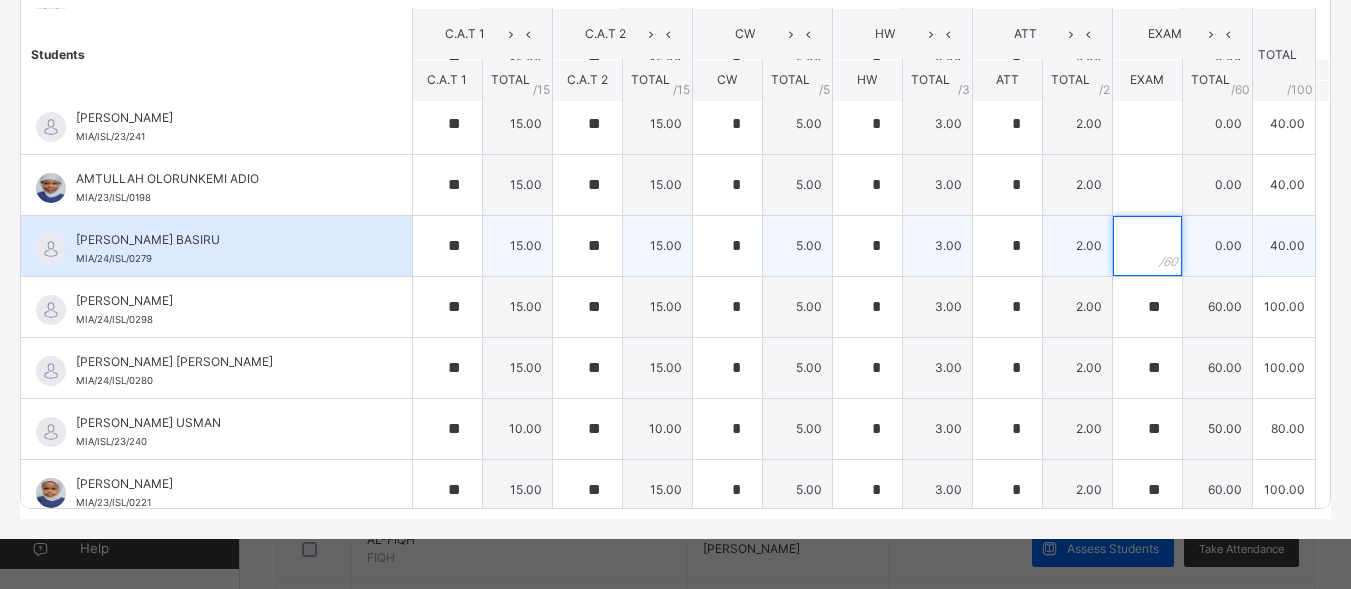 click at bounding box center (1147, 246) 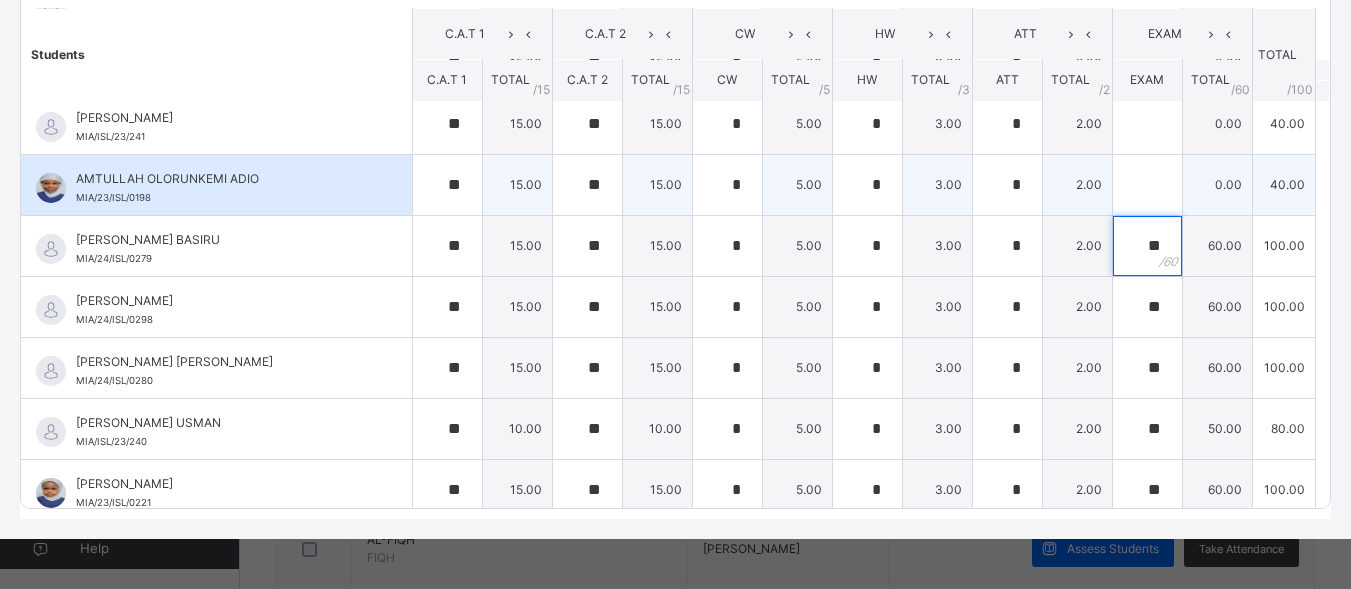 type on "**" 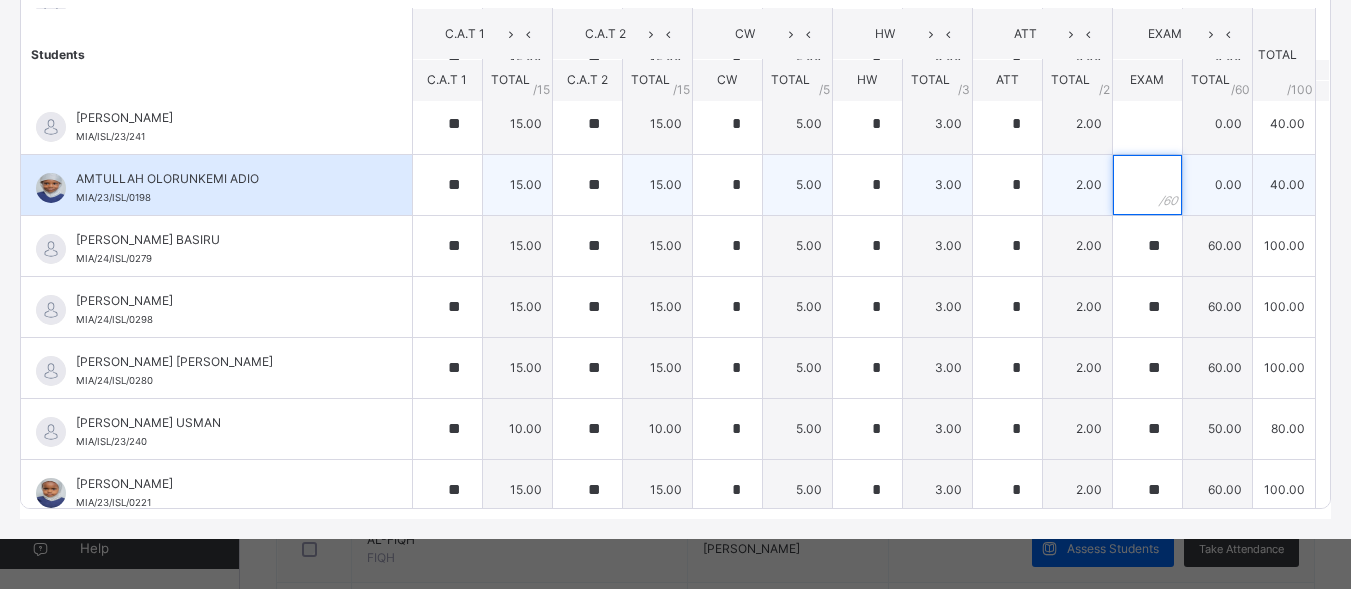 click at bounding box center [1147, 185] 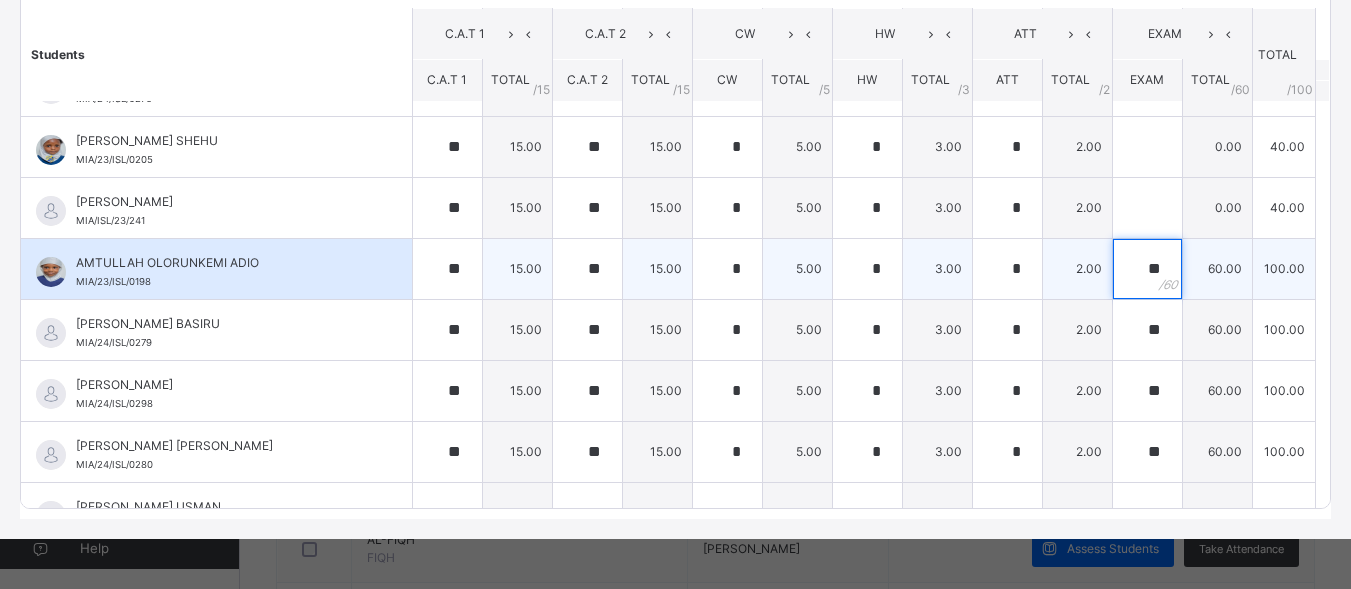 scroll, scrollTop: 350, scrollLeft: 0, axis: vertical 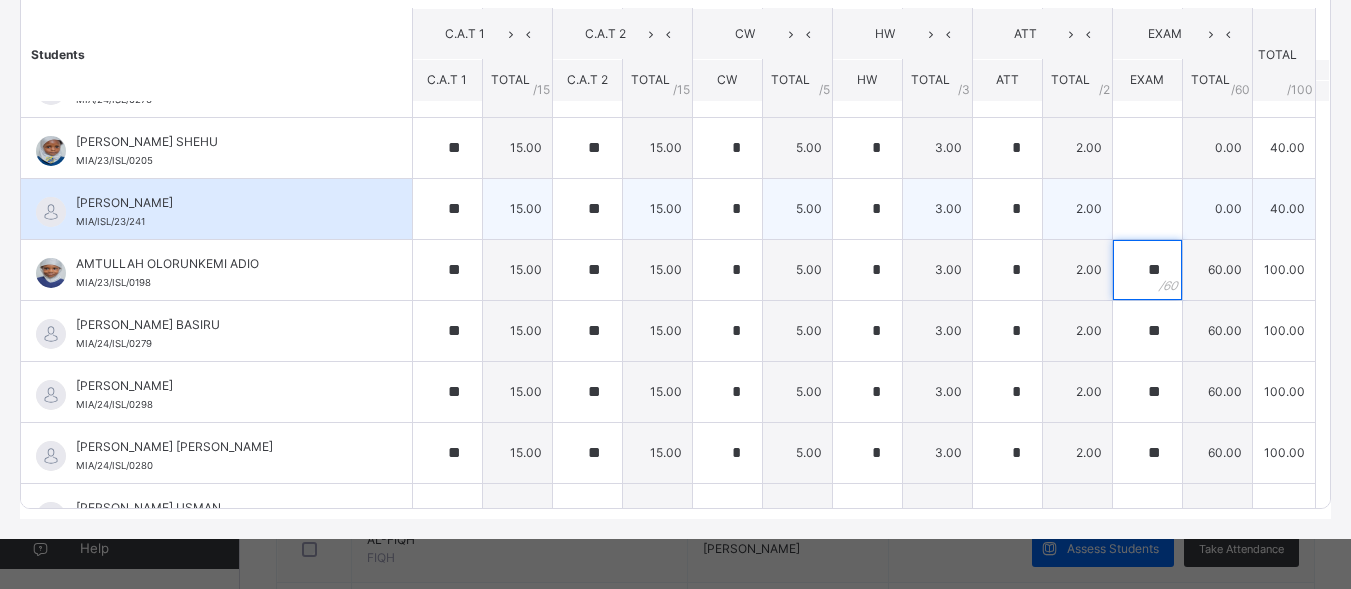 type on "**" 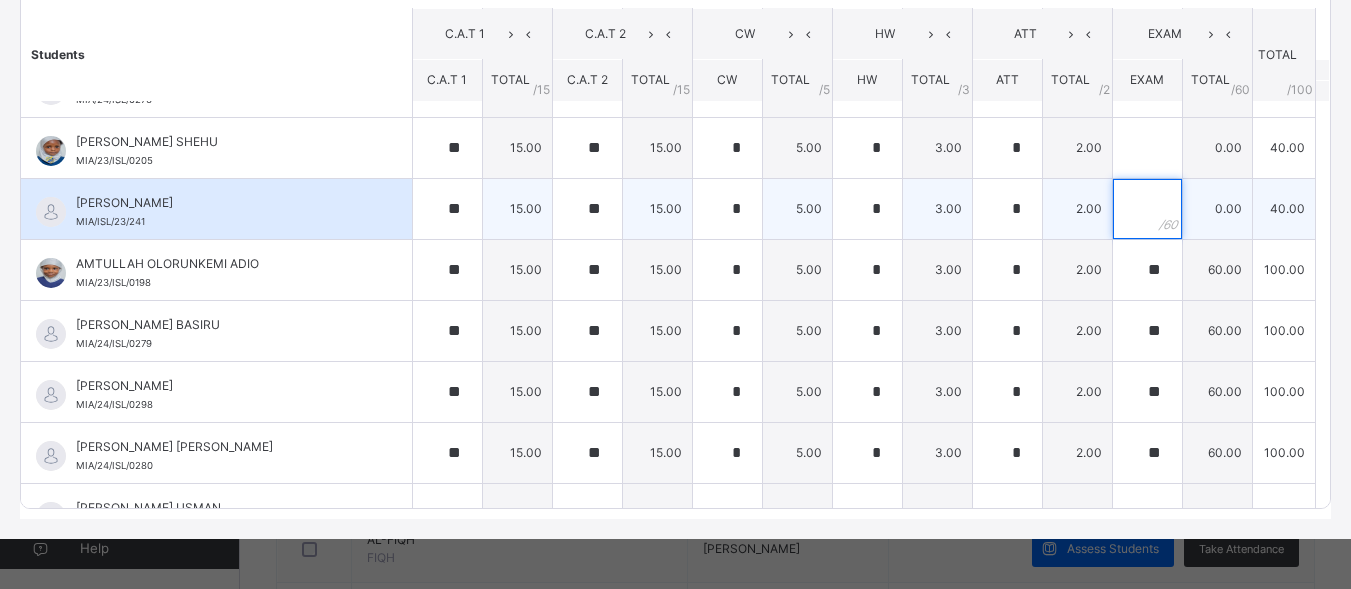 click at bounding box center (1147, 209) 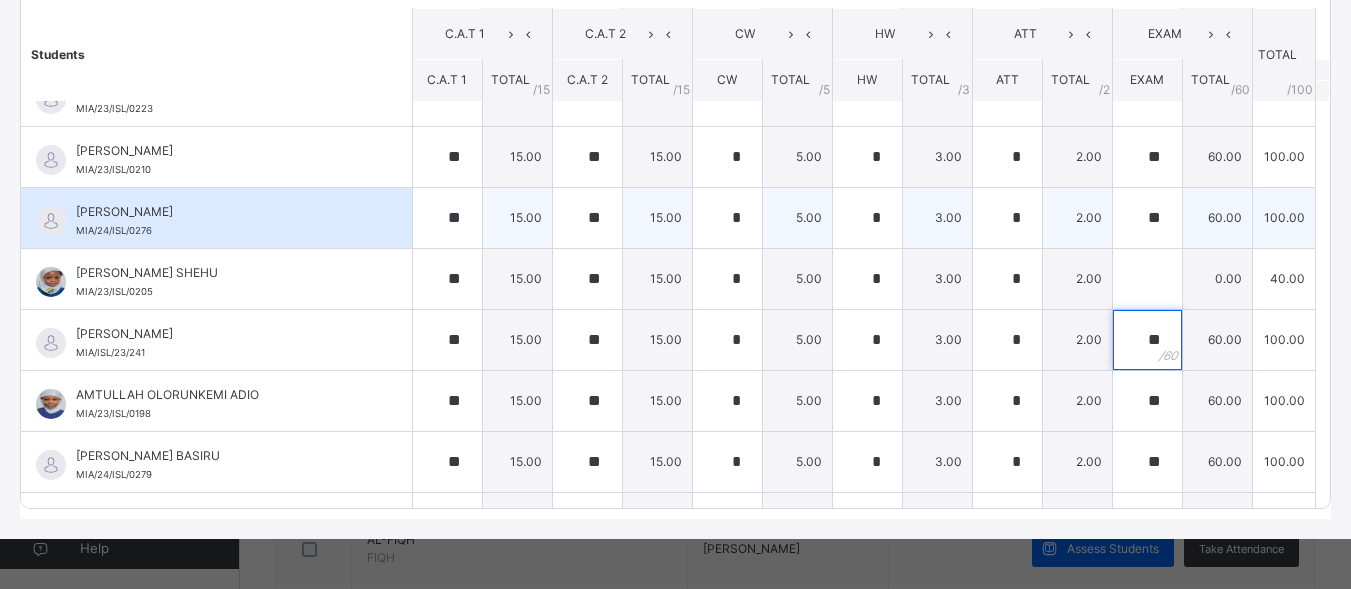 scroll, scrollTop: 218, scrollLeft: 0, axis: vertical 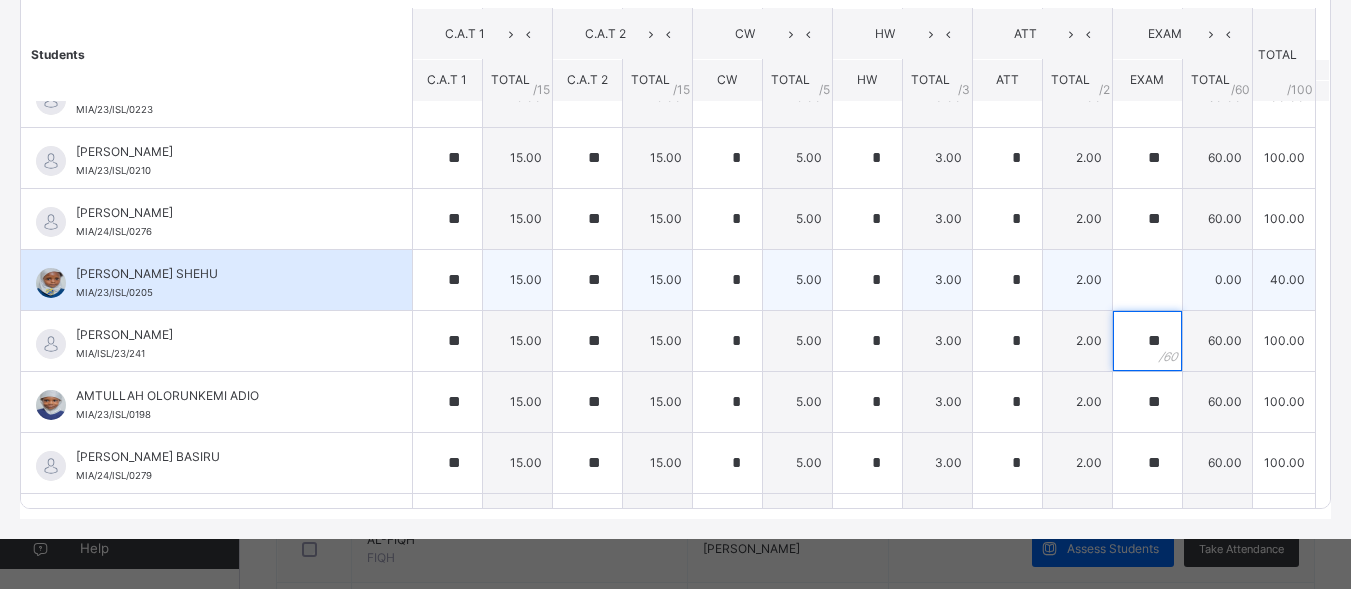 type on "**" 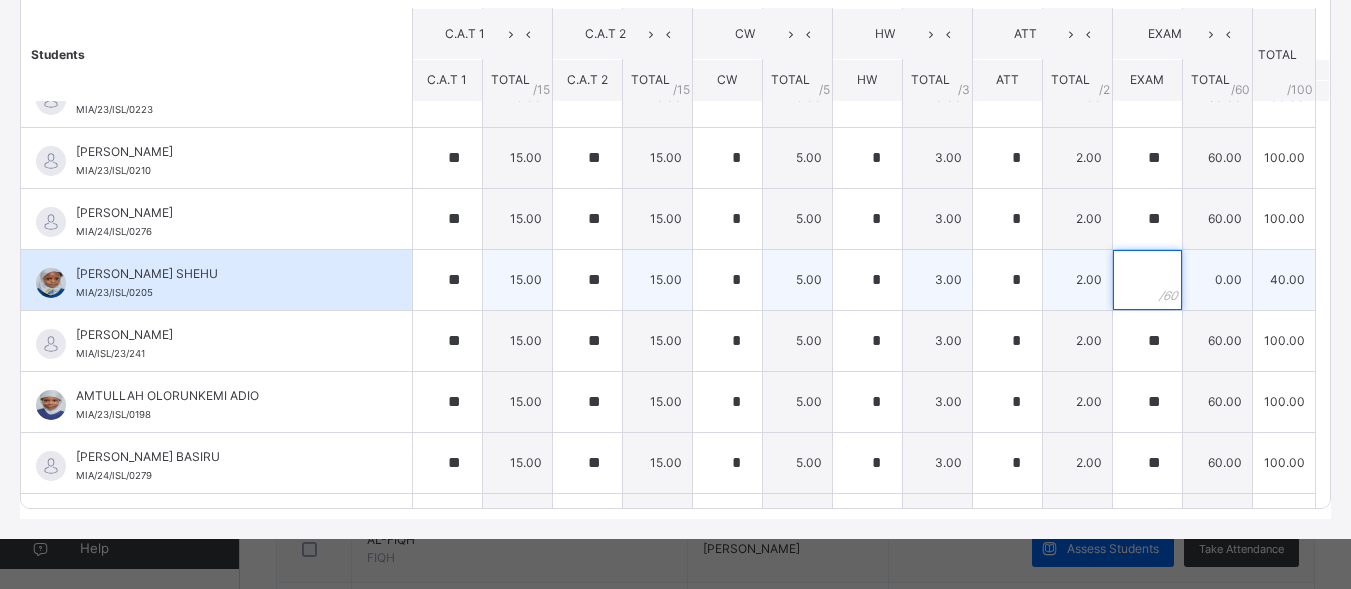 click at bounding box center (1147, 280) 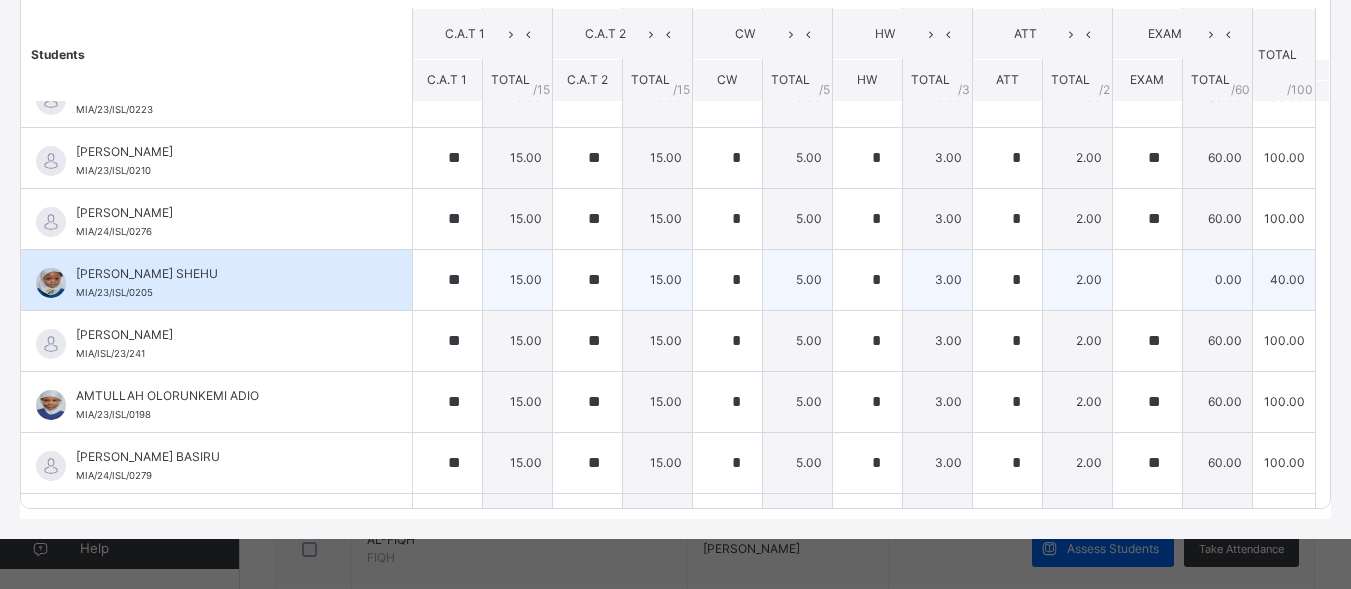 click at bounding box center (1147, 280) 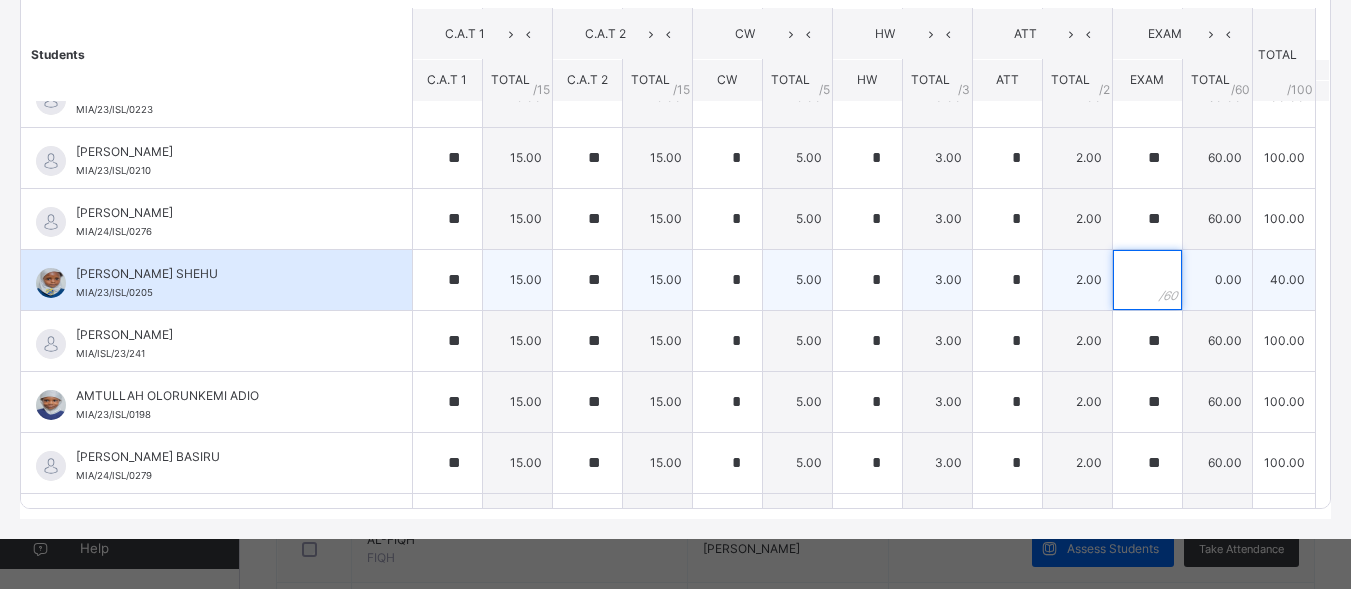 click at bounding box center (1147, 280) 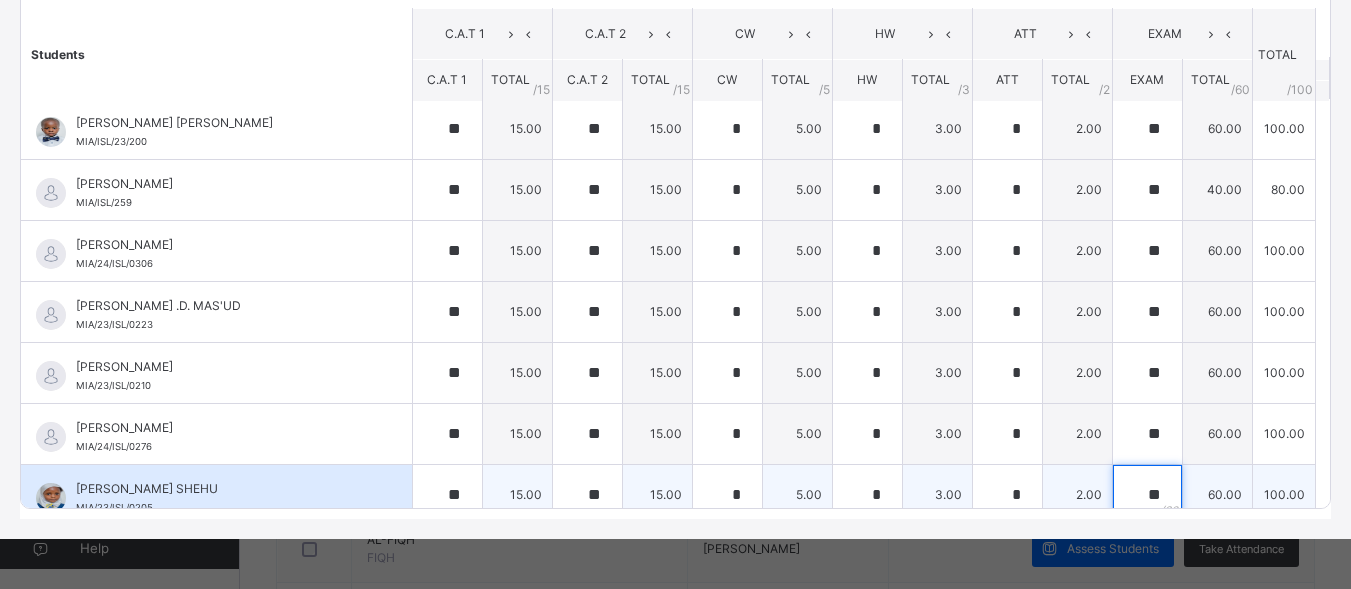 scroll, scrollTop: 0, scrollLeft: 0, axis: both 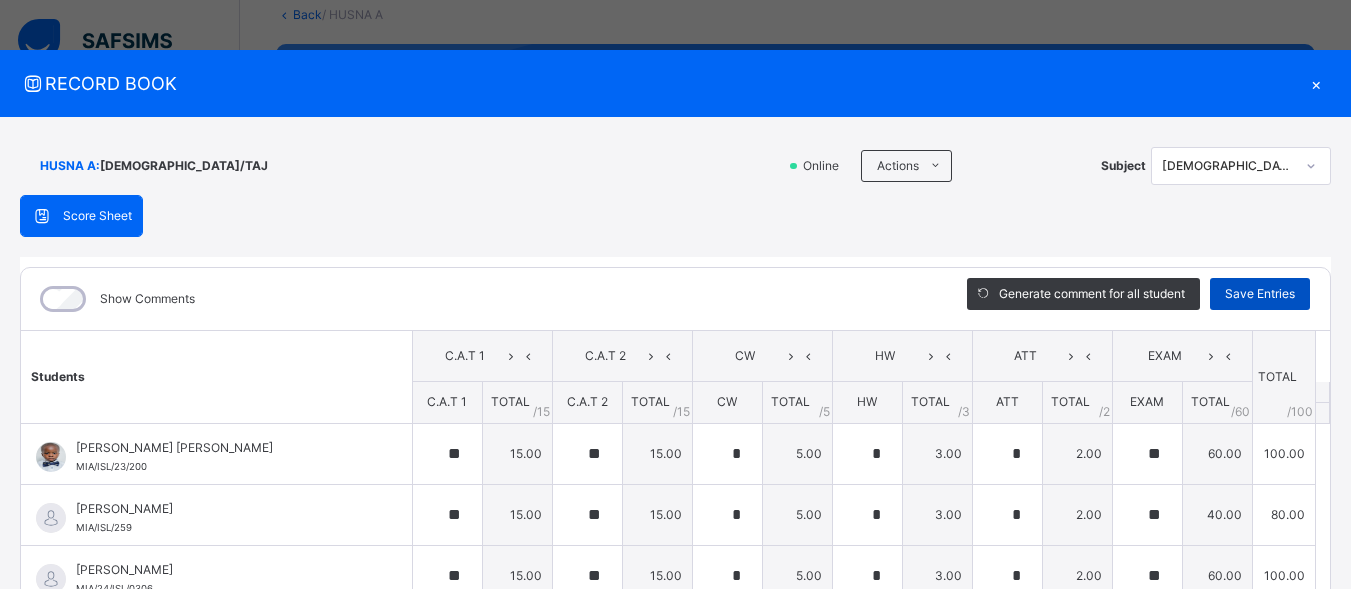 type on "**" 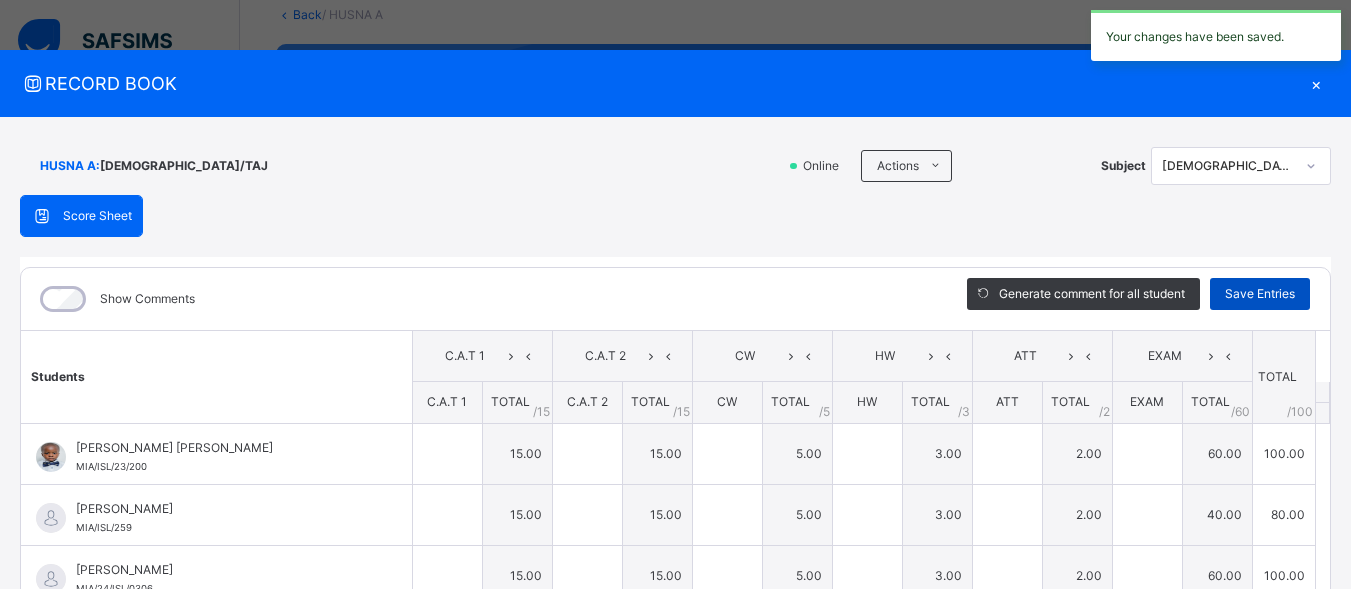 type on "**" 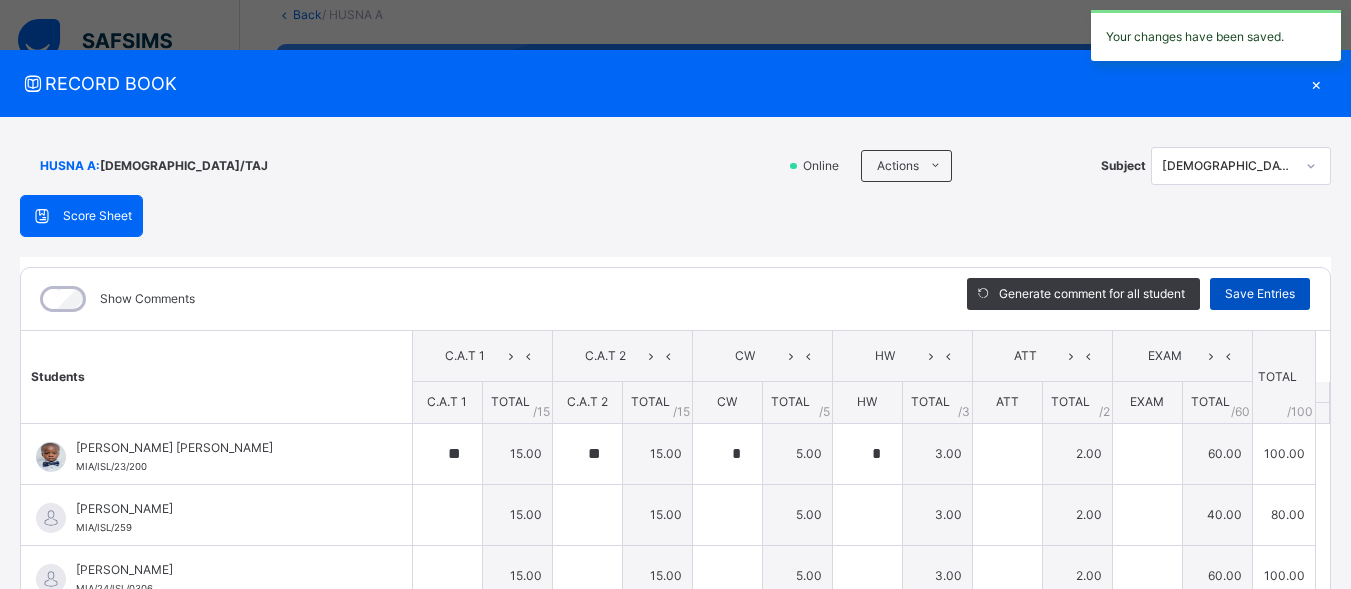 type on "*" 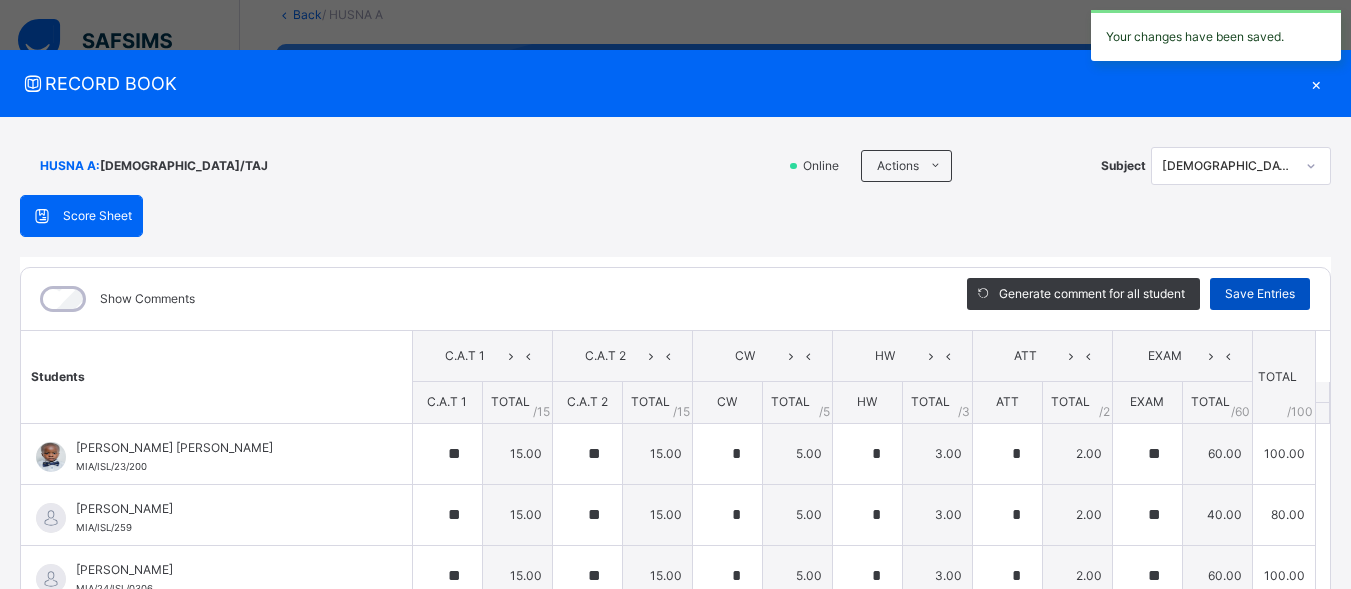 type on "**" 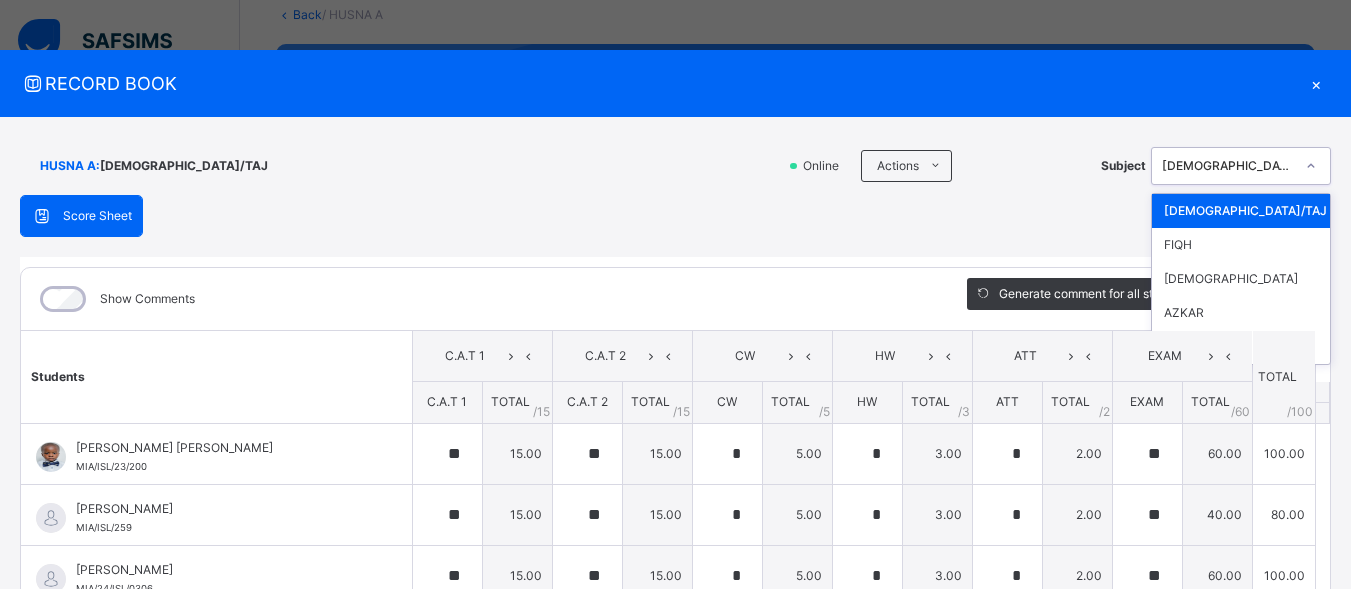 click 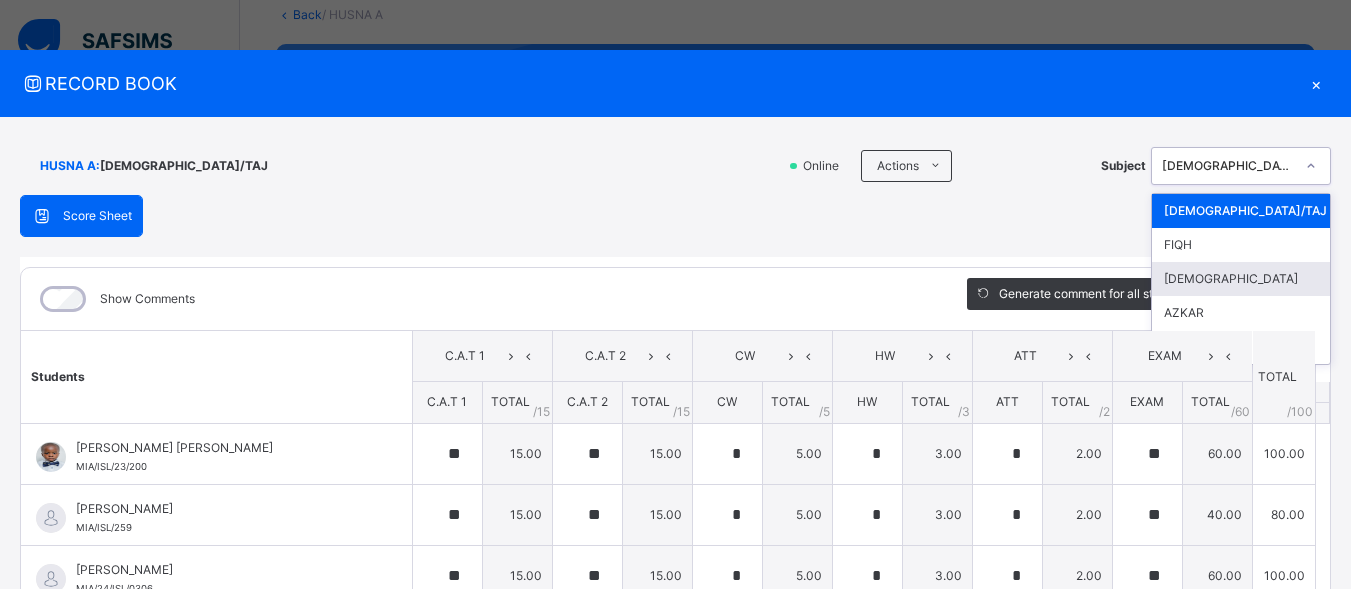 click on "[DEMOGRAPHIC_DATA]" at bounding box center [1241, 279] 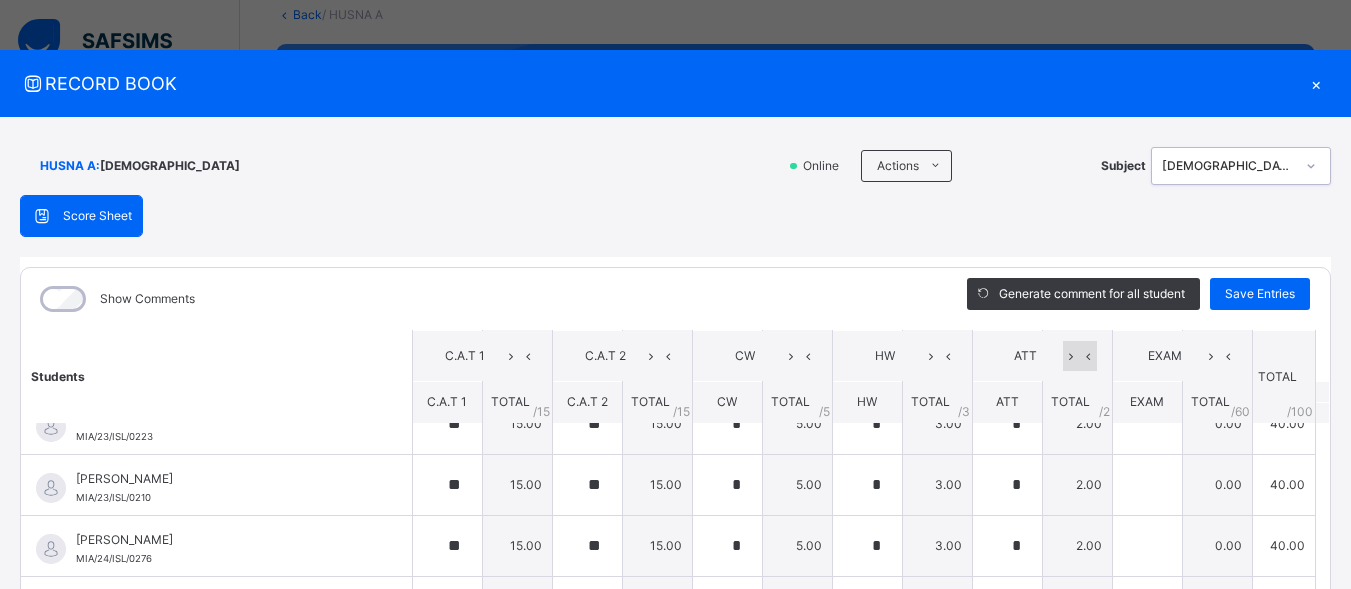 scroll, scrollTop: 194, scrollLeft: 0, axis: vertical 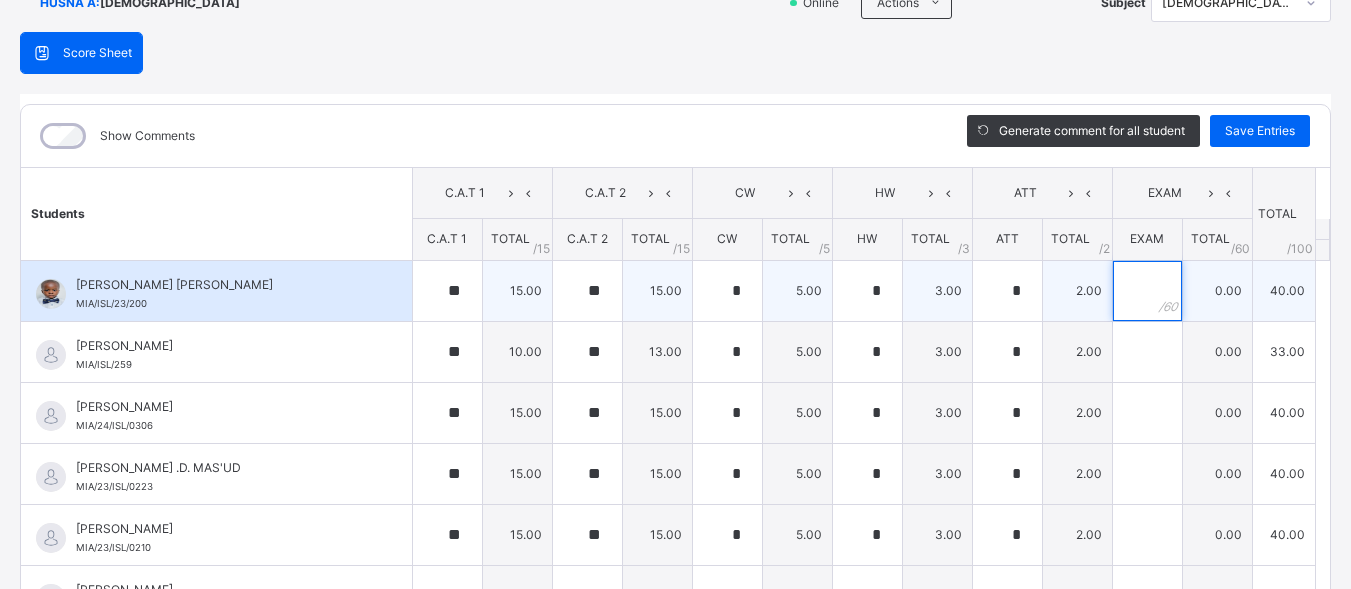click at bounding box center (1147, 291) 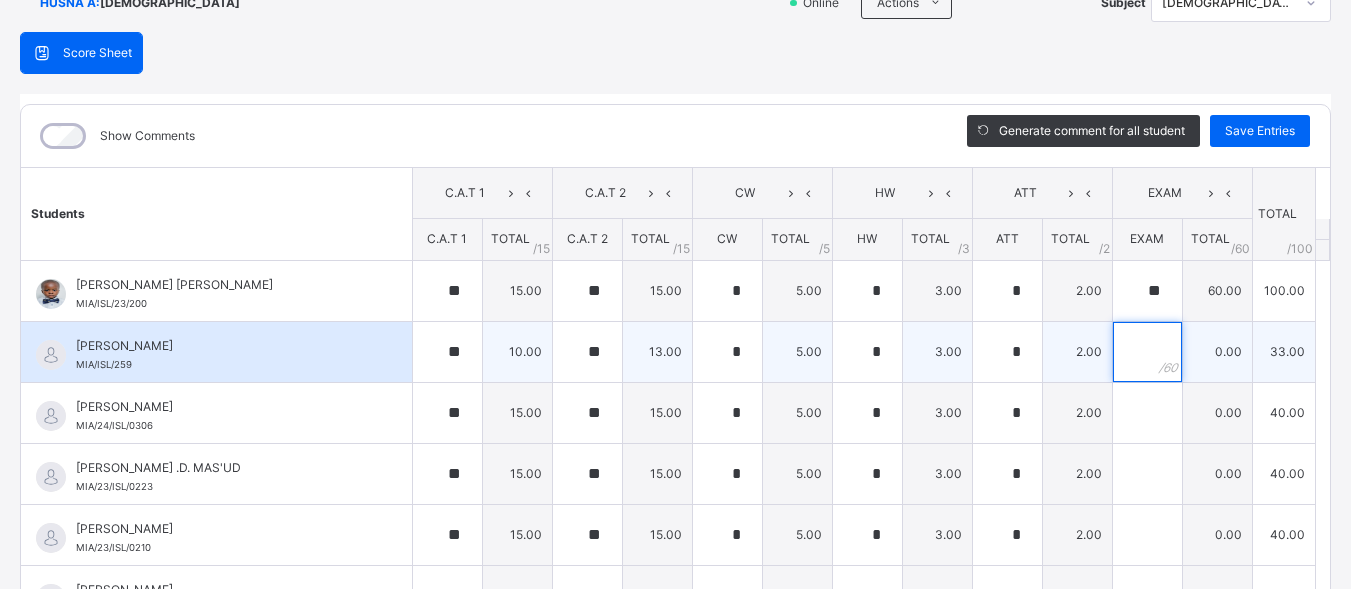 click at bounding box center [1147, 352] 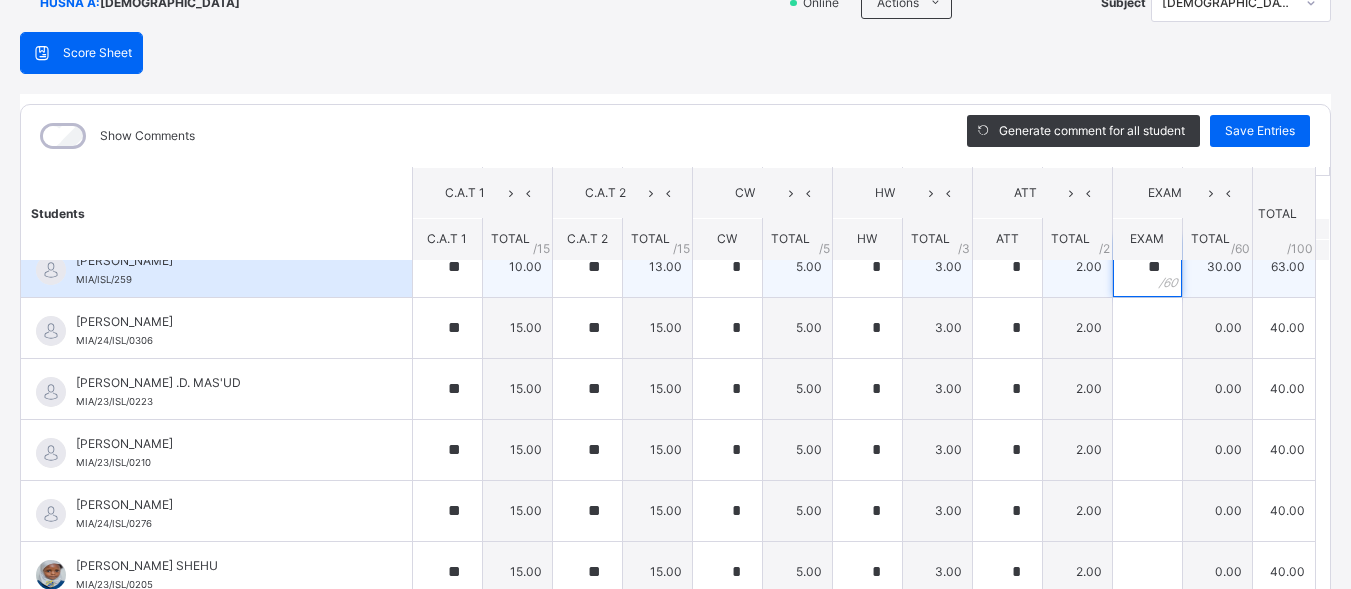 scroll, scrollTop: 86, scrollLeft: 0, axis: vertical 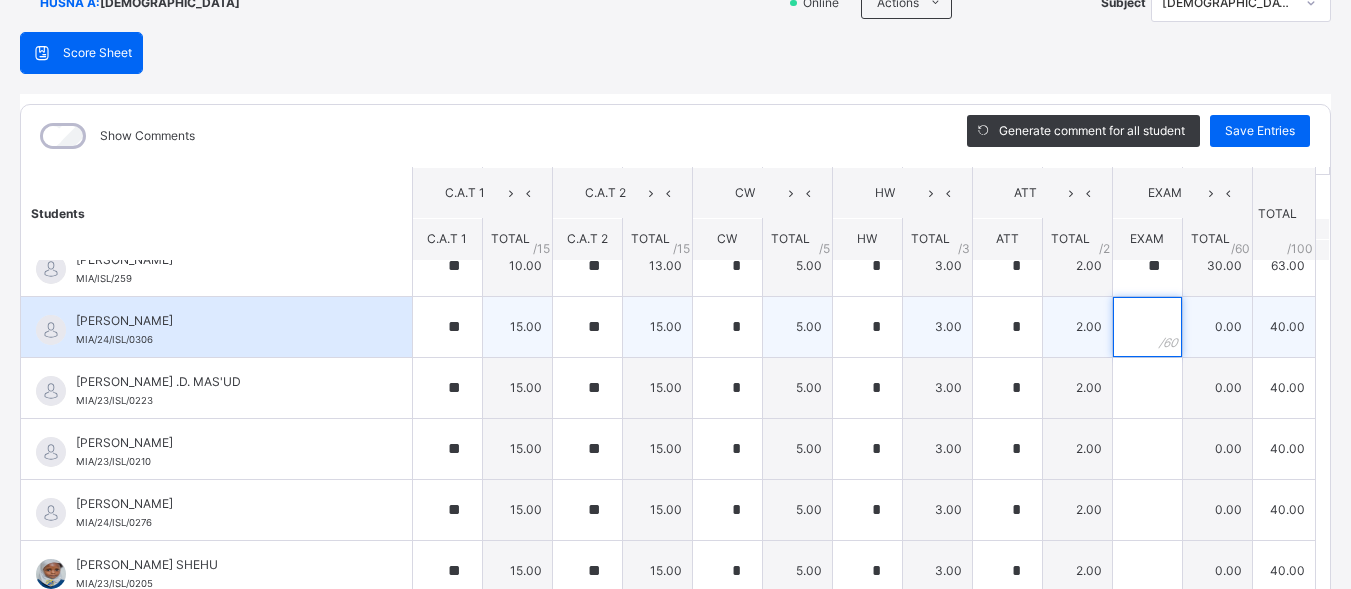 click at bounding box center [1147, 327] 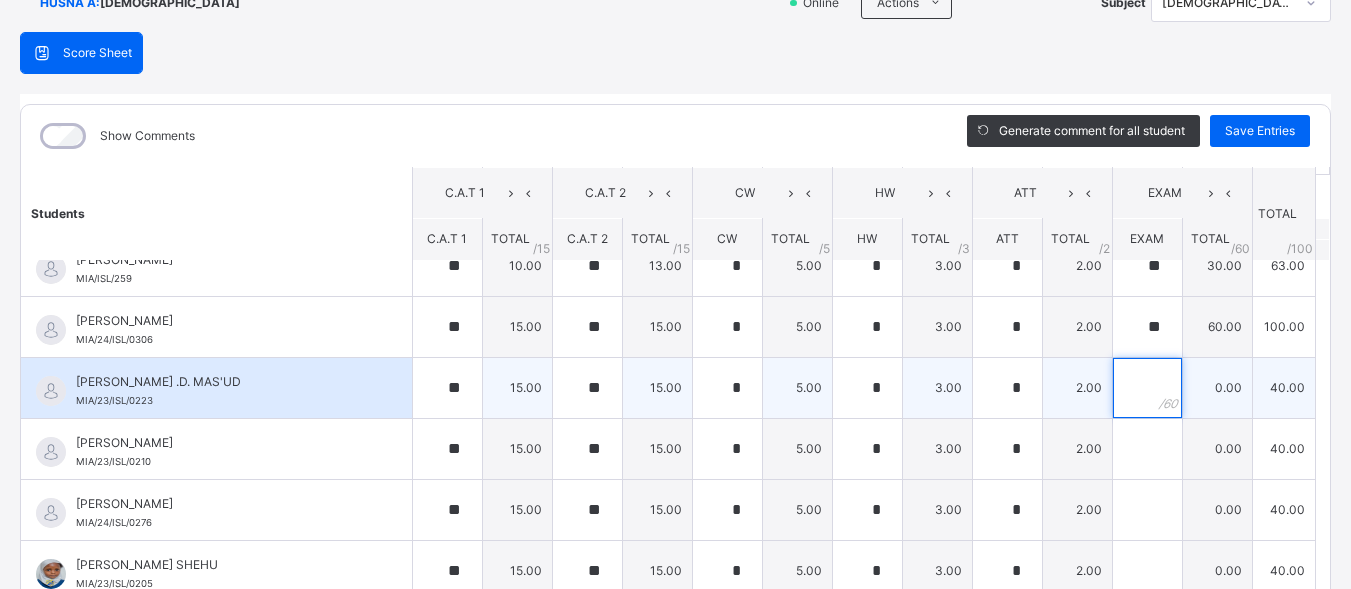 click at bounding box center (1147, 388) 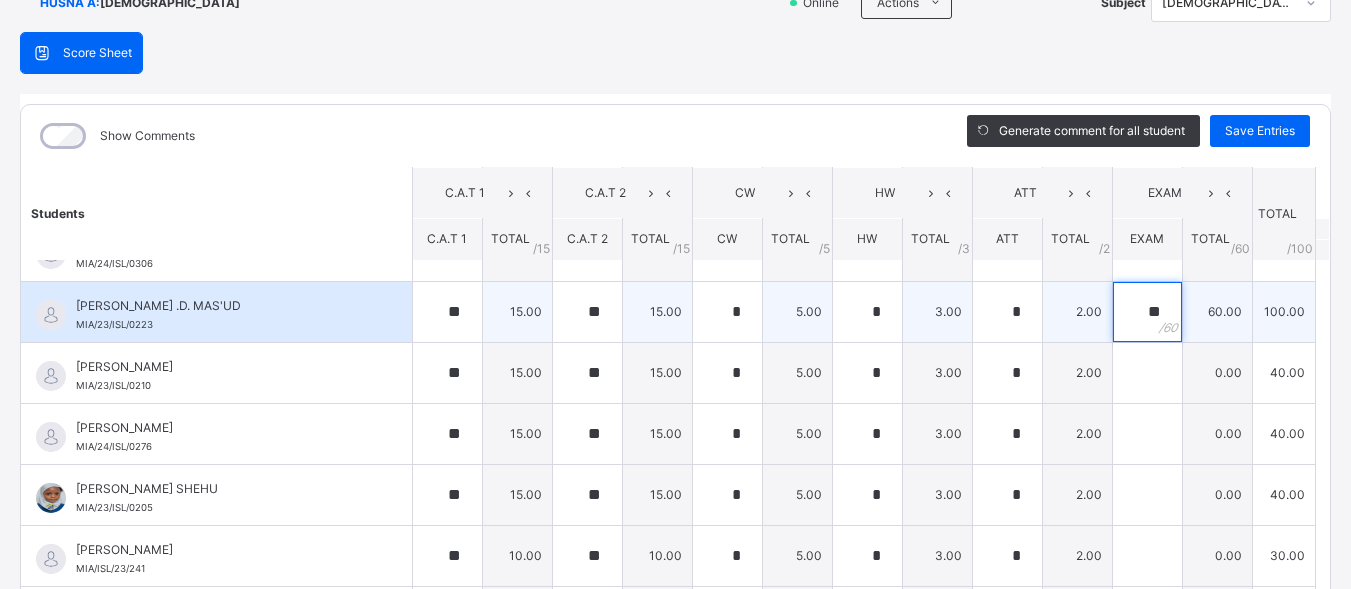 scroll, scrollTop: 163, scrollLeft: 0, axis: vertical 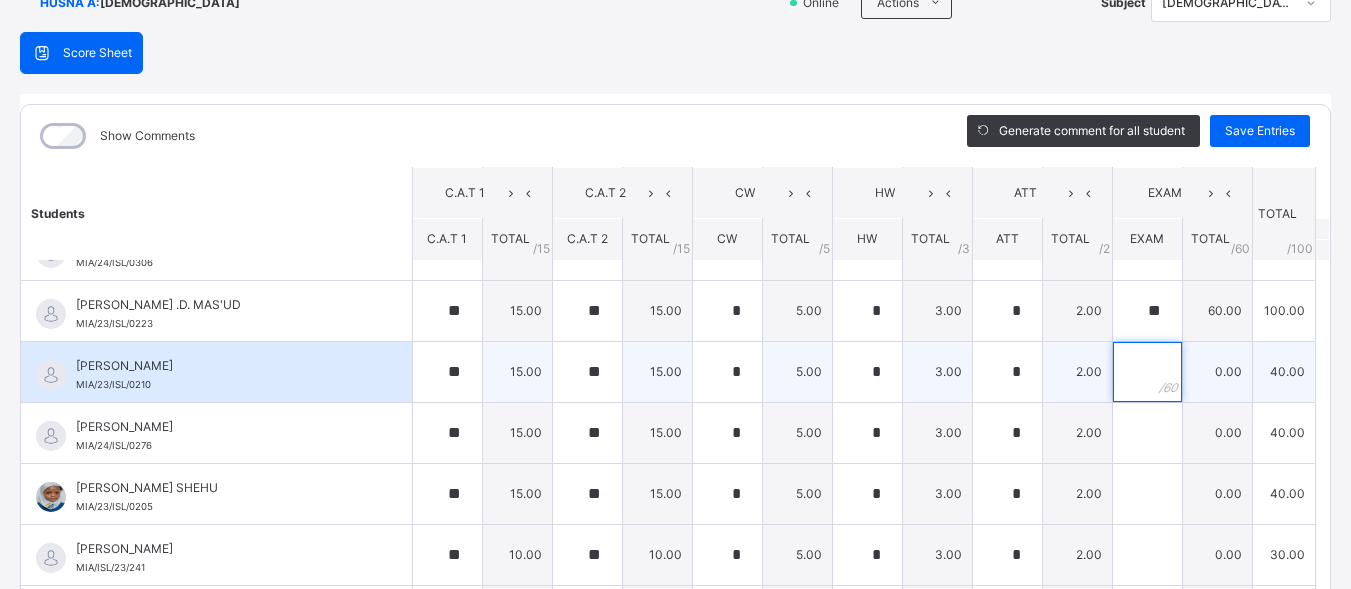 click at bounding box center [1147, 372] 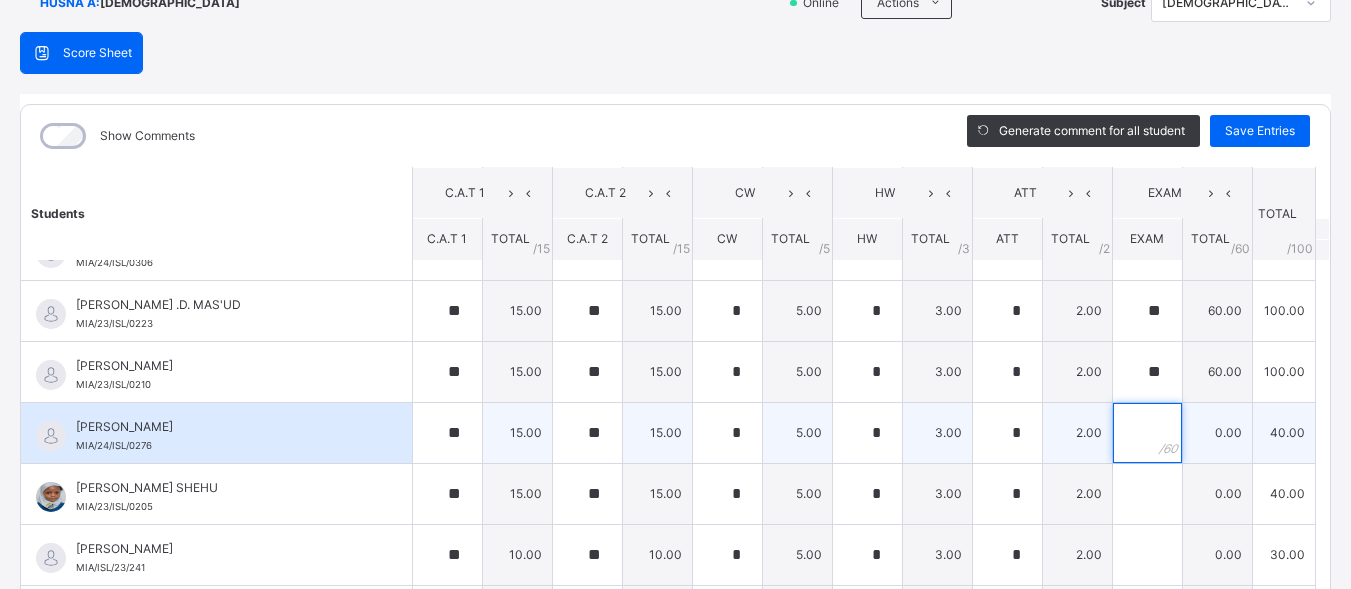 click at bounding box center (1147, 433) 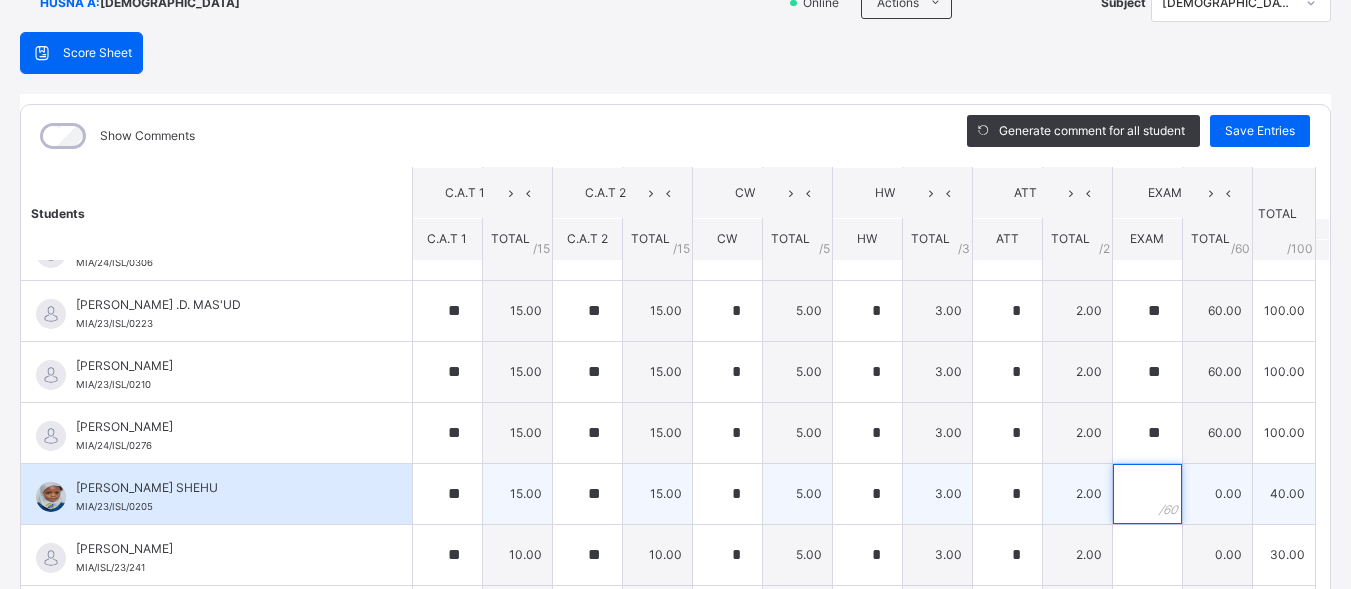 click at bounding box center (1147, 494) 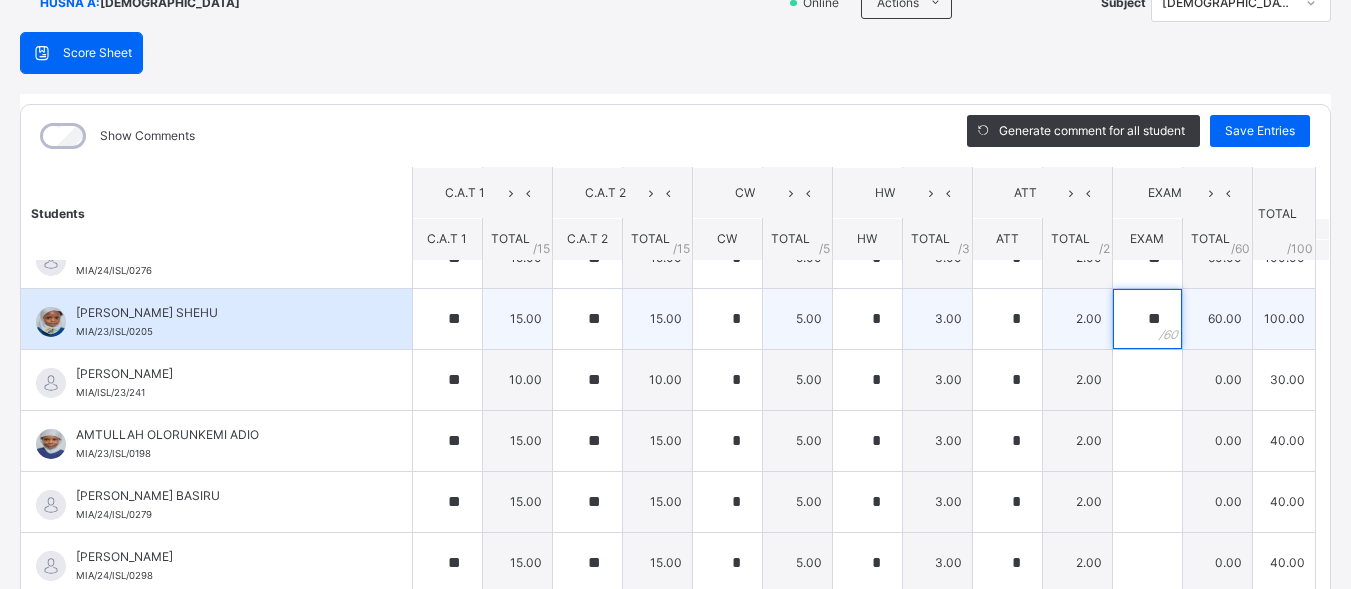 scroll, scrollTop: 342, scrollLeft: 0, axis: vertical 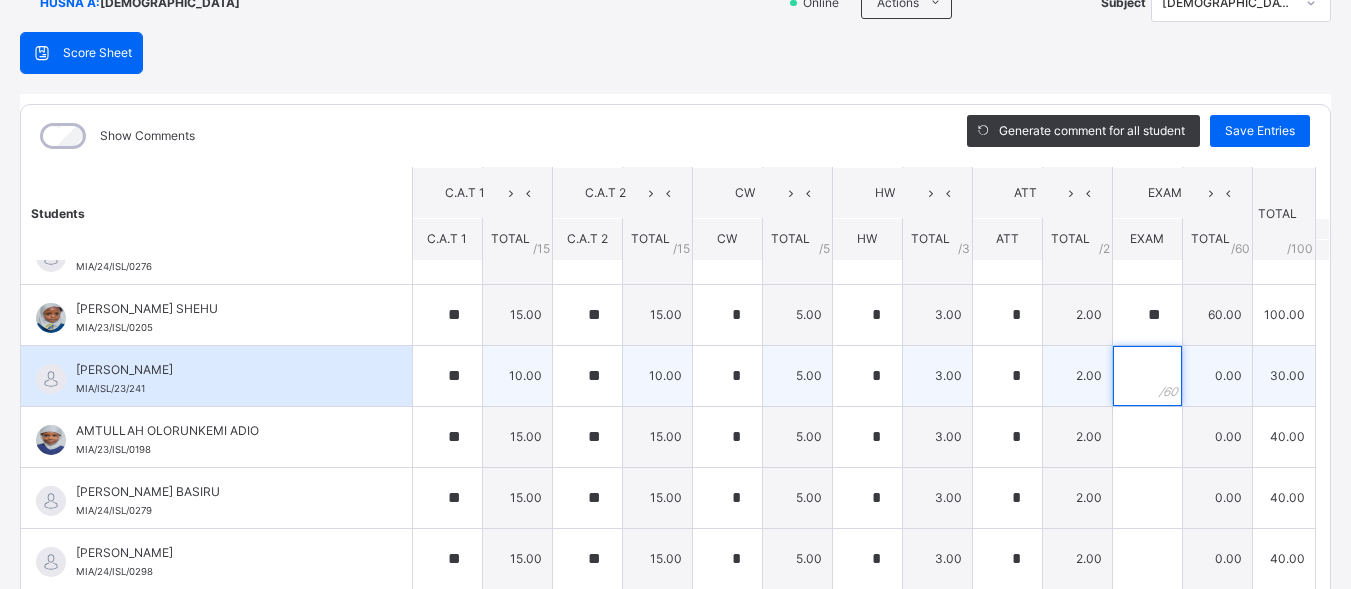 click at bounding box center [1147, 376] 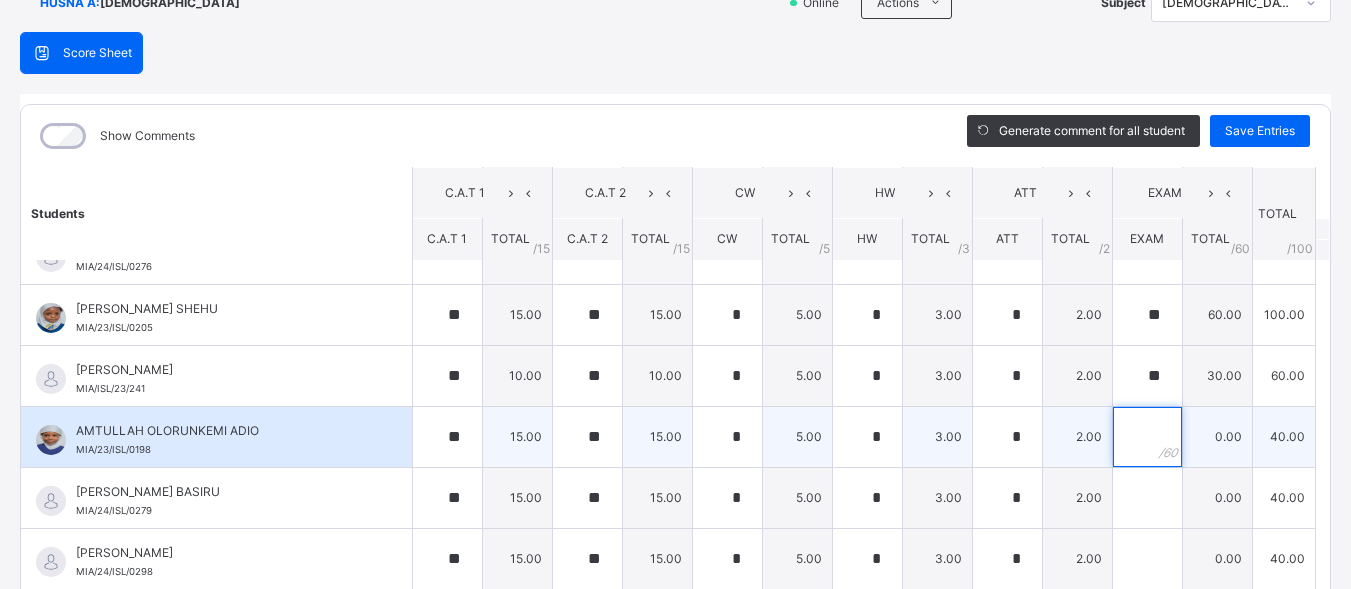 click at bounding box center (1147, 437) 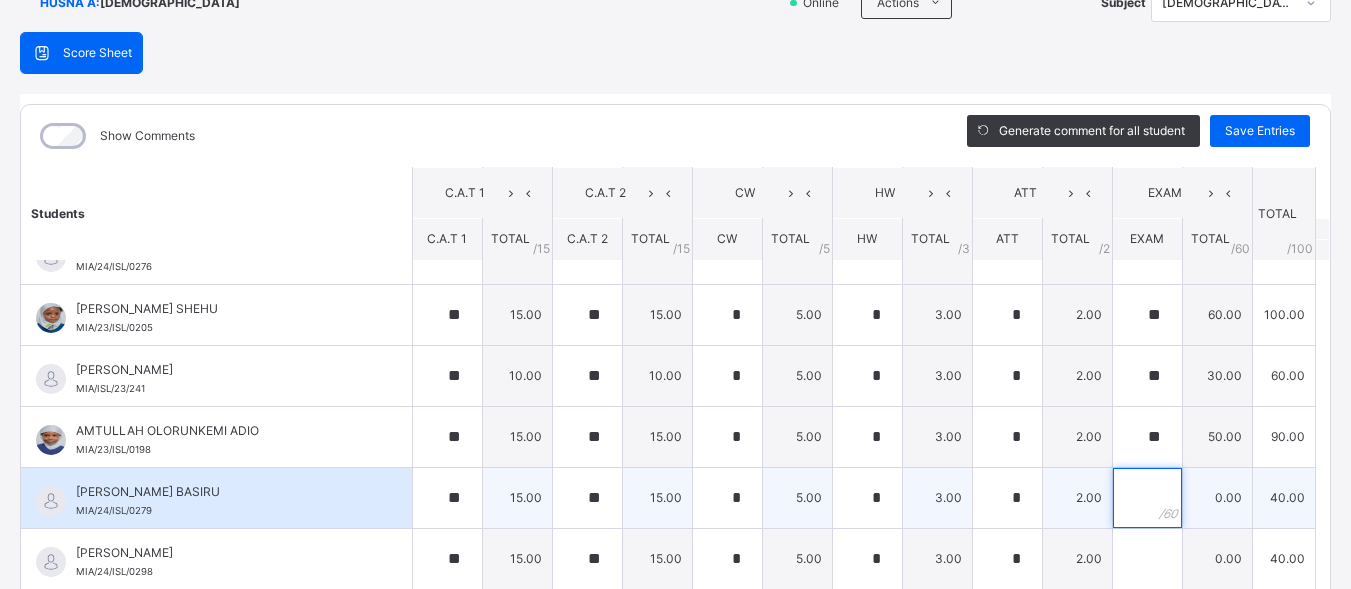 click at bounding box center [1147, 498] 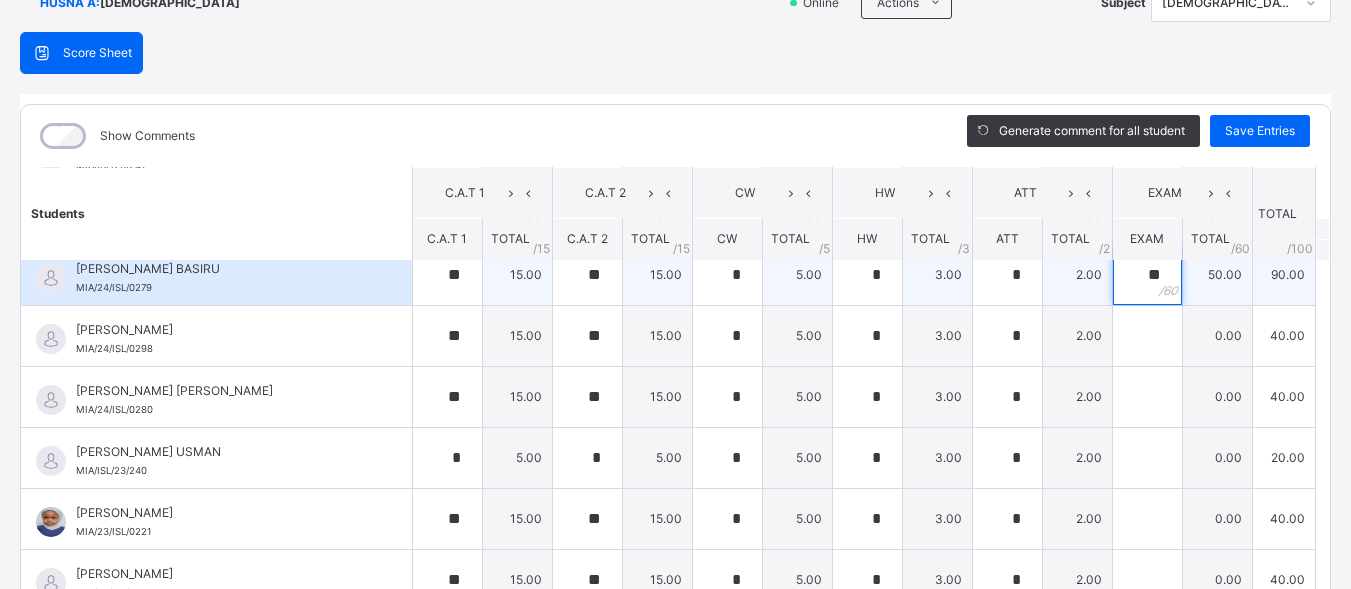 scroll, scrollTop: 560, scrollLeft: 0, axis: vertical 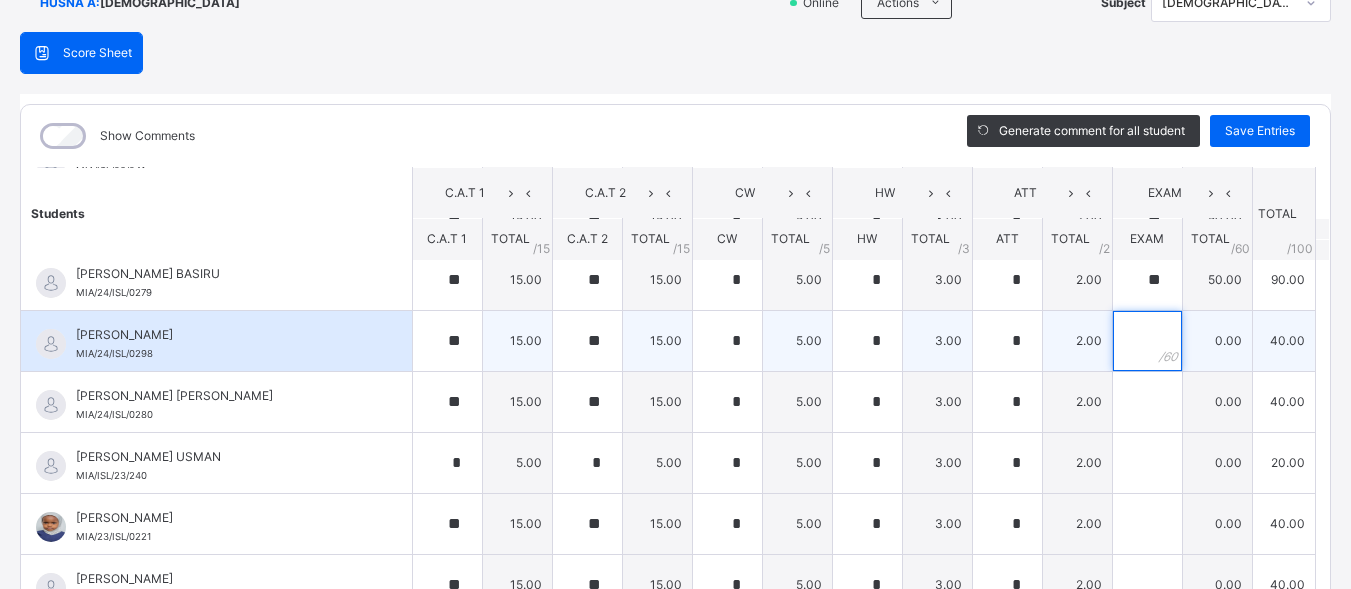 click at bounding box center [1147, 341] 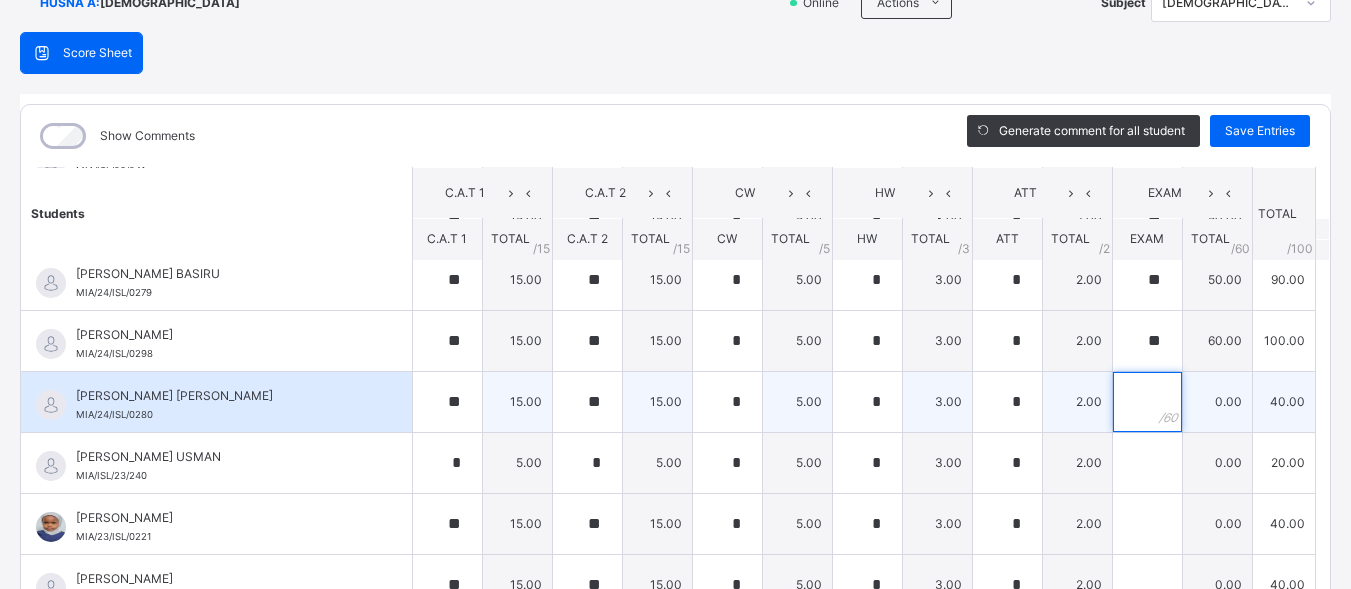 click at bounding box center [1147, 402] 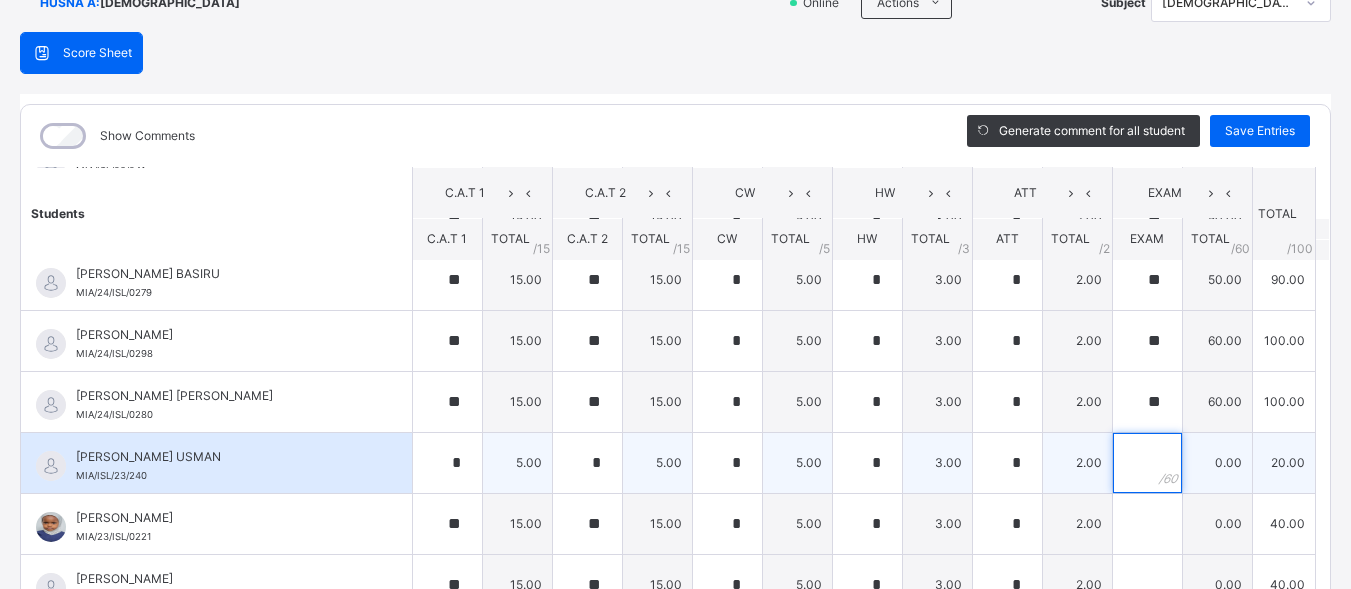click at bounding box center (1147, 463) 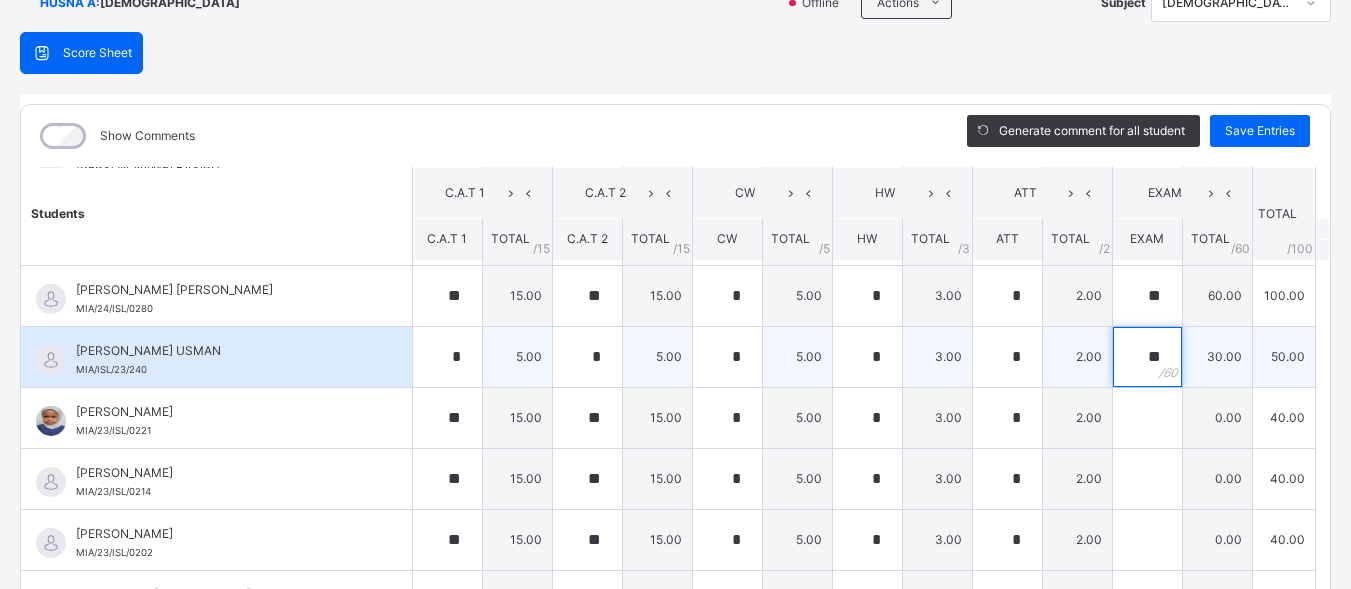 scroll, scrollTop: 692, scrollLeft: 0, axis: vertical 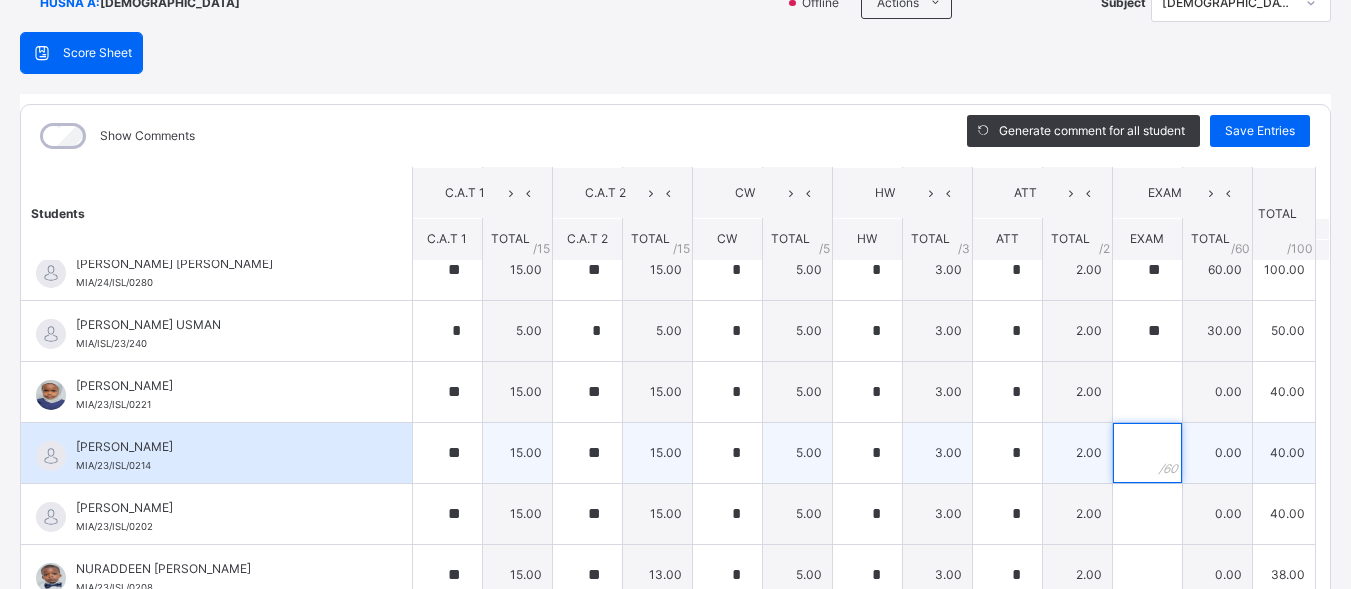 click at bounding box center [1147, 453] 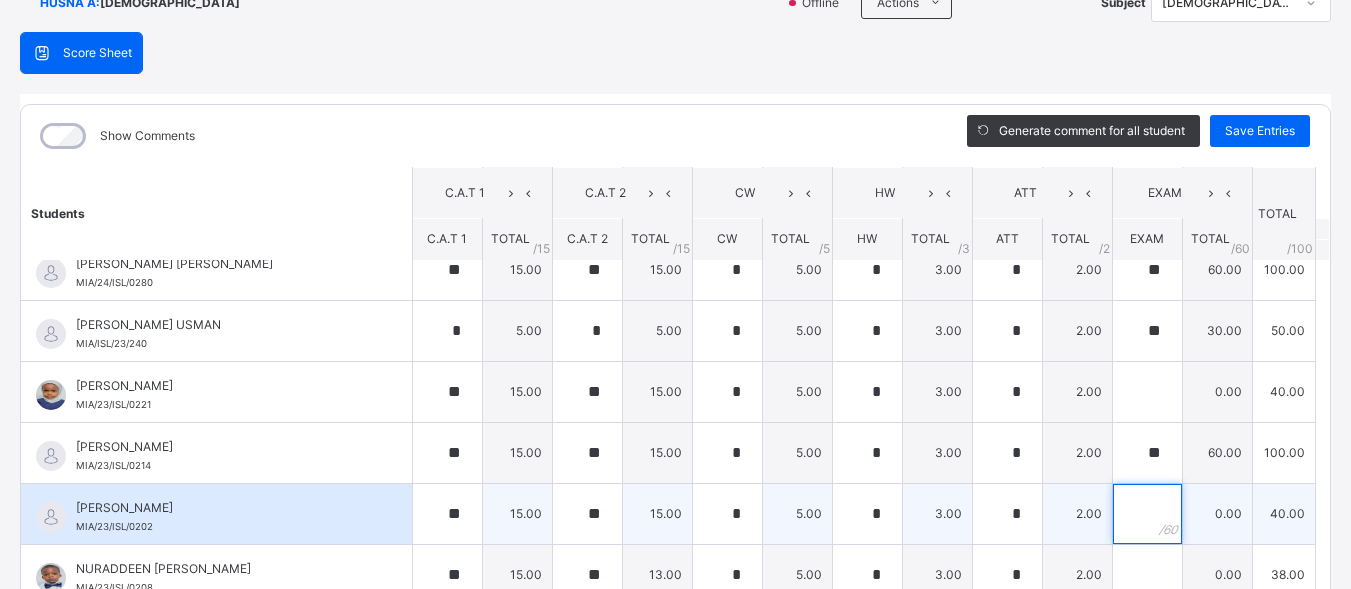 click at bounding box center [1147, 514] 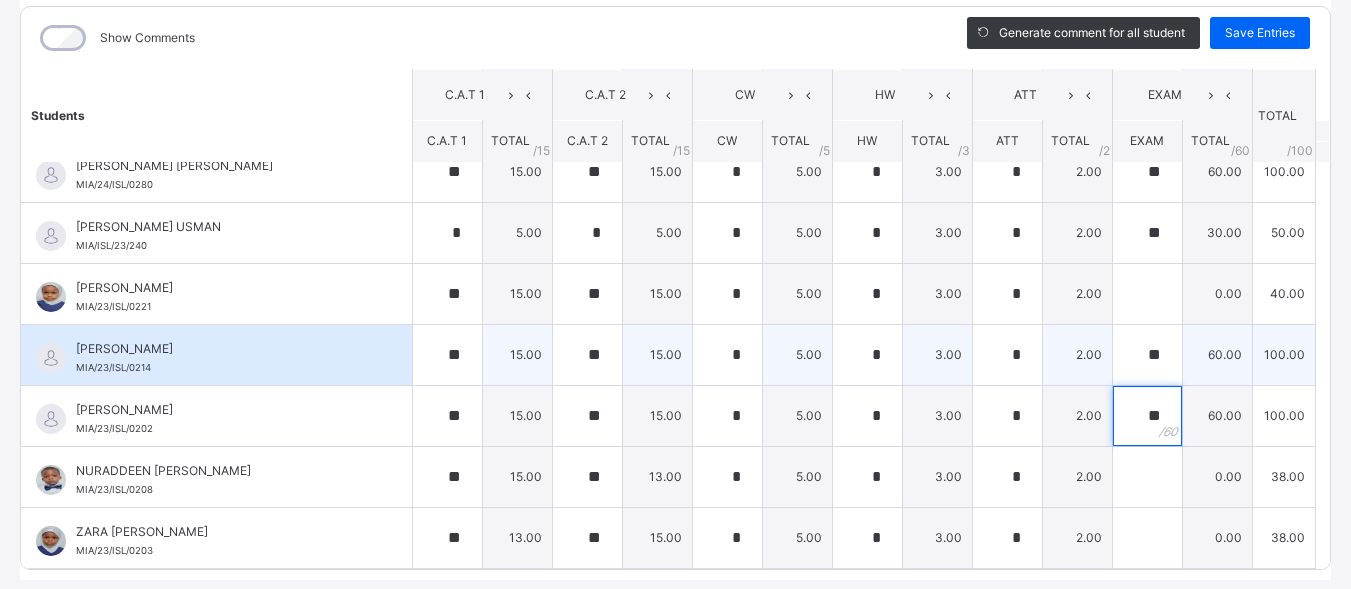 scroll, scrollTop: 322, scrollLeft: 0, axis: vertical 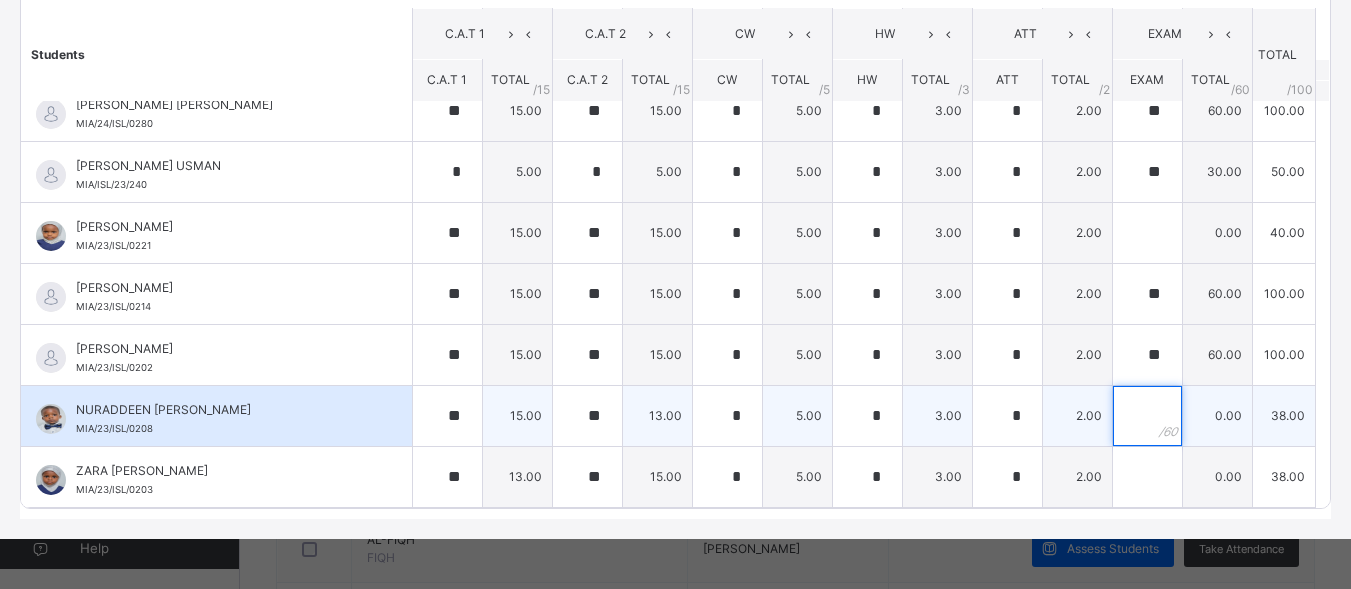 click at bounding box center [1147, 416] 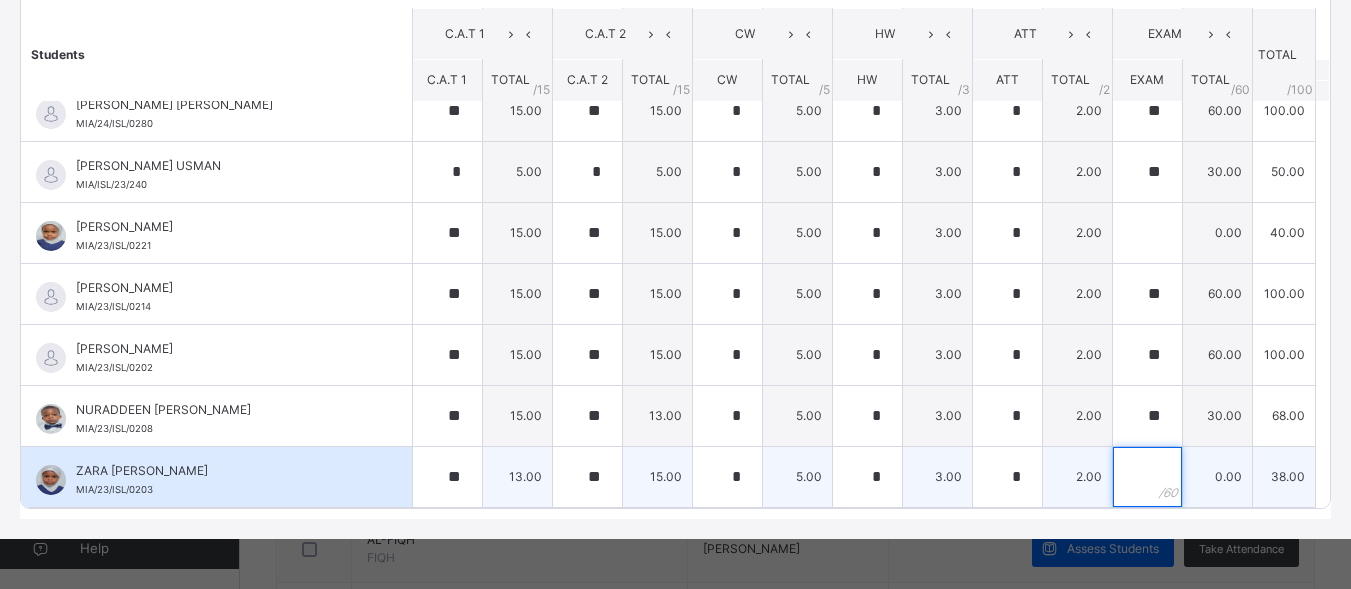 click at bounding box center (1147, 477) 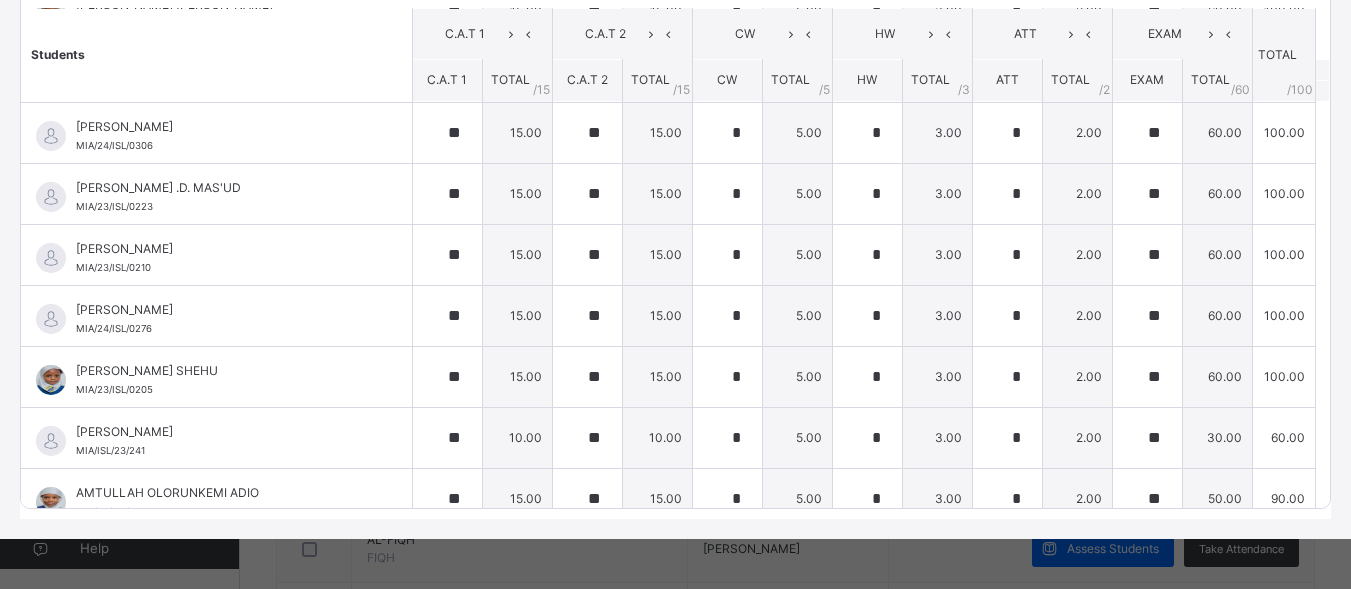 scroll, scrollTop: 0, scrollLeft: 0, axis: both 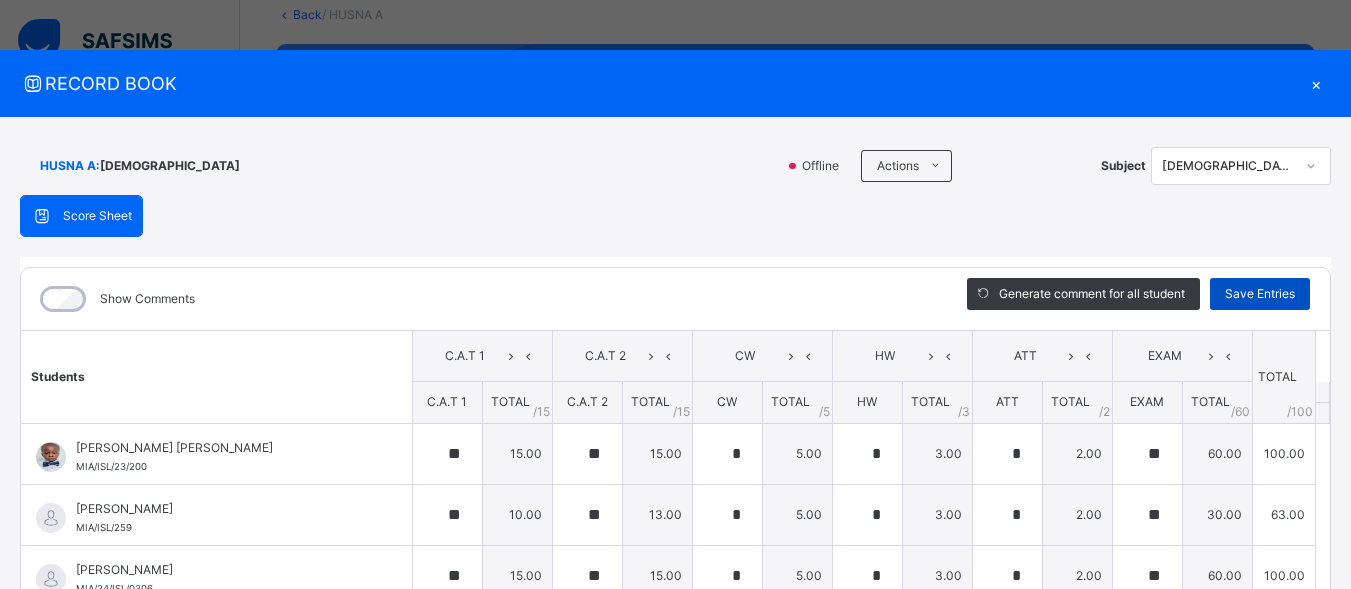 click on "Save Entries" at bounding box center [1260, 294] 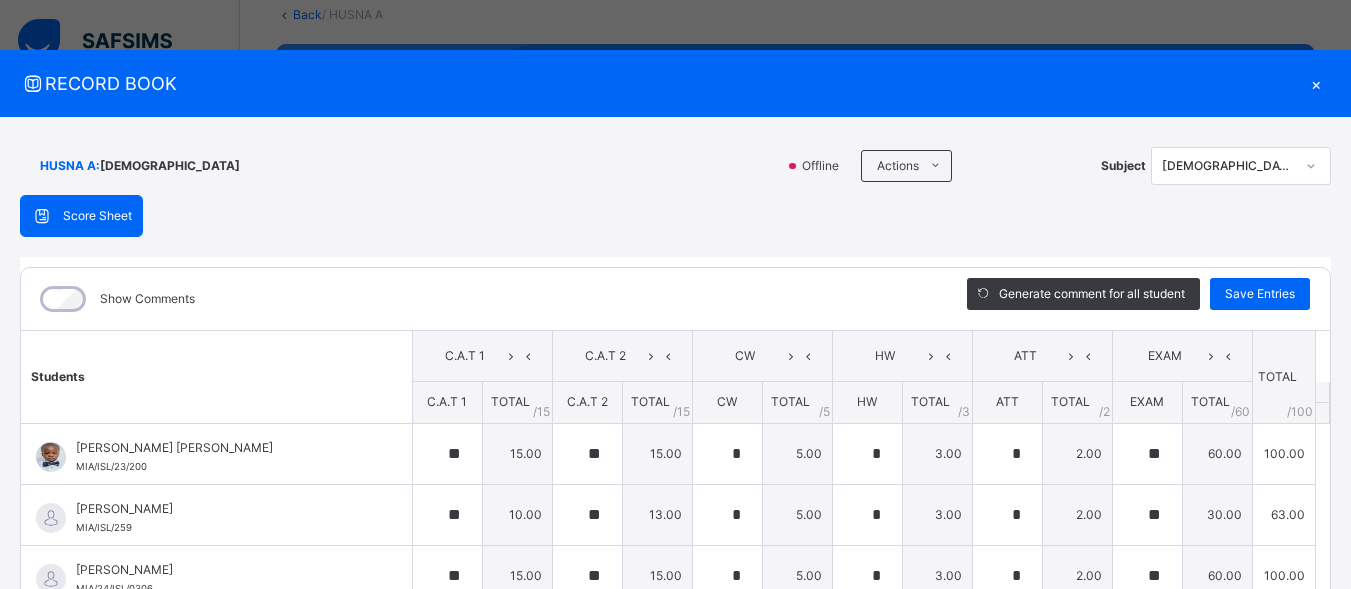 click on "Score Sheet Score Sheet Show Comments   Generate comment for all student   Save Entries Class Level:  HUSNA   A Subject:  HADITH Session:  2024/2025 Session Session:  Third Term Students C.A.T 1 C.A.T 2 CW HW ATT EXAM TOTAL /100 Comment C.A.T 1 TOTAL / 15 C.A.T 2 TOTAL / 15 CW TOTAL / 5 HW TOTAL / 3 ATT TOTAL / 2 EXAM TOTAL / 60 [PERSON_NAME] [PERSON_NAME] MIA/ISL/23/200 [PERSON_NAME] [PERSON_NAME] MIA/ISL/23/200 ** 15.00 ** 15.00 * 5.00 * 3.00 * 2.00 ** 60.00 100.00 Generate comment 0 / 250   ×   Subject Teacher’s Comment Generate and see in full the comment developed by the AI with an option to regenerate the comment [PERSON_NAME] [PERSON_NAME] [PERSON_NAME]   MIA/ISL/23/200   Total 100.00  / 100.00 [PERSON_NAME] Bot   Regenerate     Use this comment   [PERSON_NAME] [PERSON_NAME]/ISL/259 [PERSON_NAME] [PERSON_NAME]/ISL/259 ** 10.00 ** 13.00 * 5.00 * 3.00 * 2.00 ** 30.00 63.00 Generate comment 0 / 250   ×   Subject Teacher’s Comment Generate and see in full the comment developed by the AI with an option to regenerate the comment" at bounding box center (675, 518) 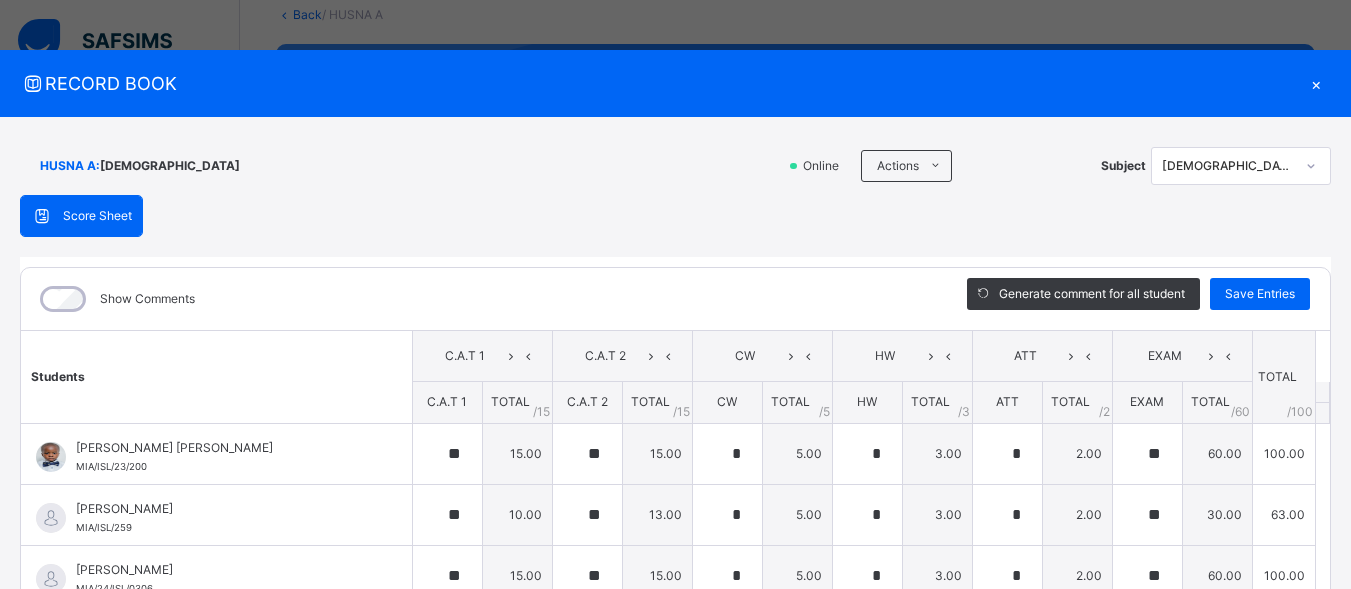 click on "Show Comments" at bounding box center [479, 299] 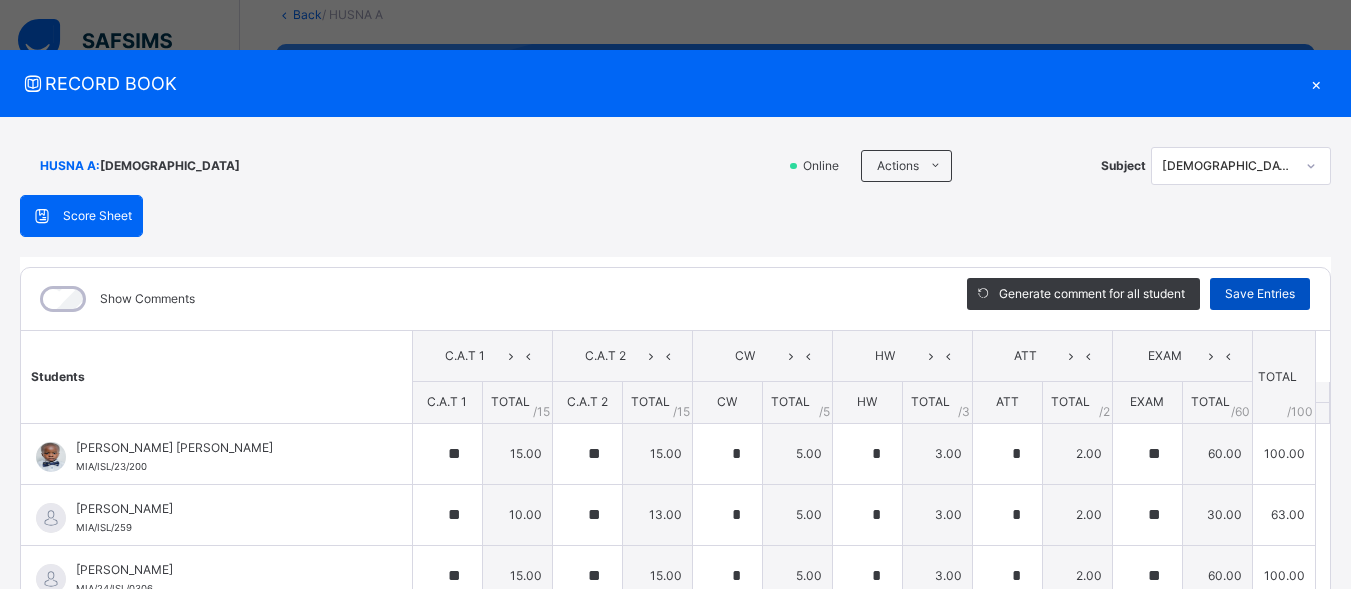 click on "Save Entries" at bounding box center (1260, 294) 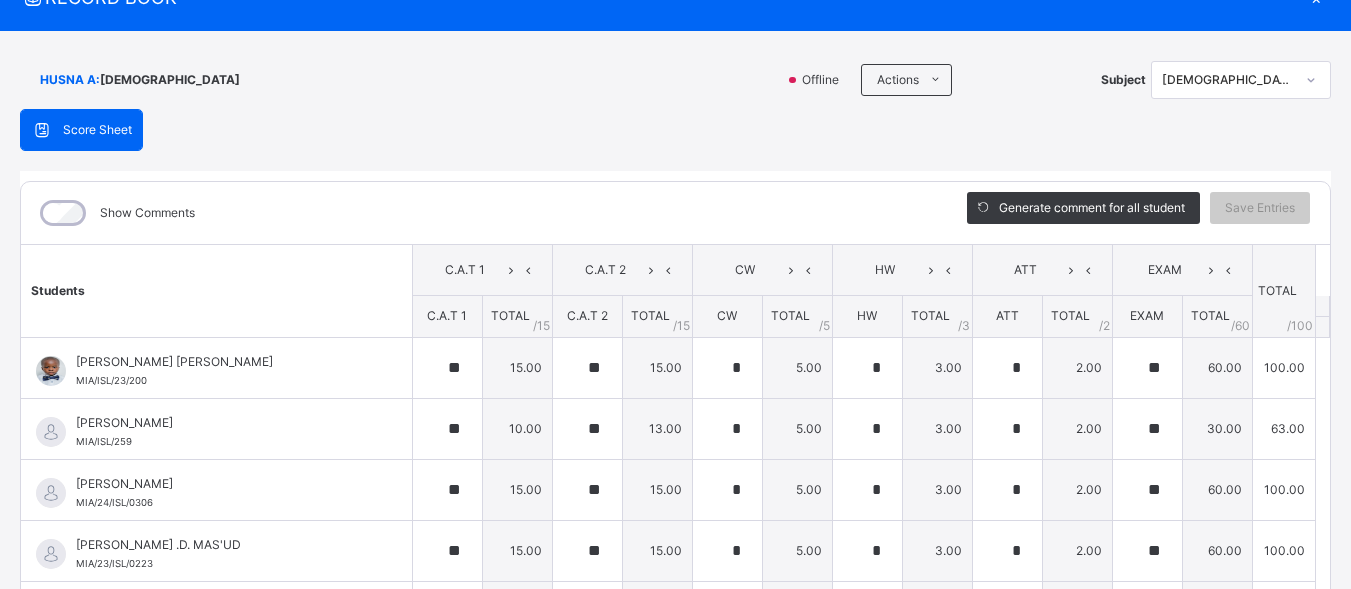scroll, scrollTop: 322, scrollLeft: 0, axis: vertical 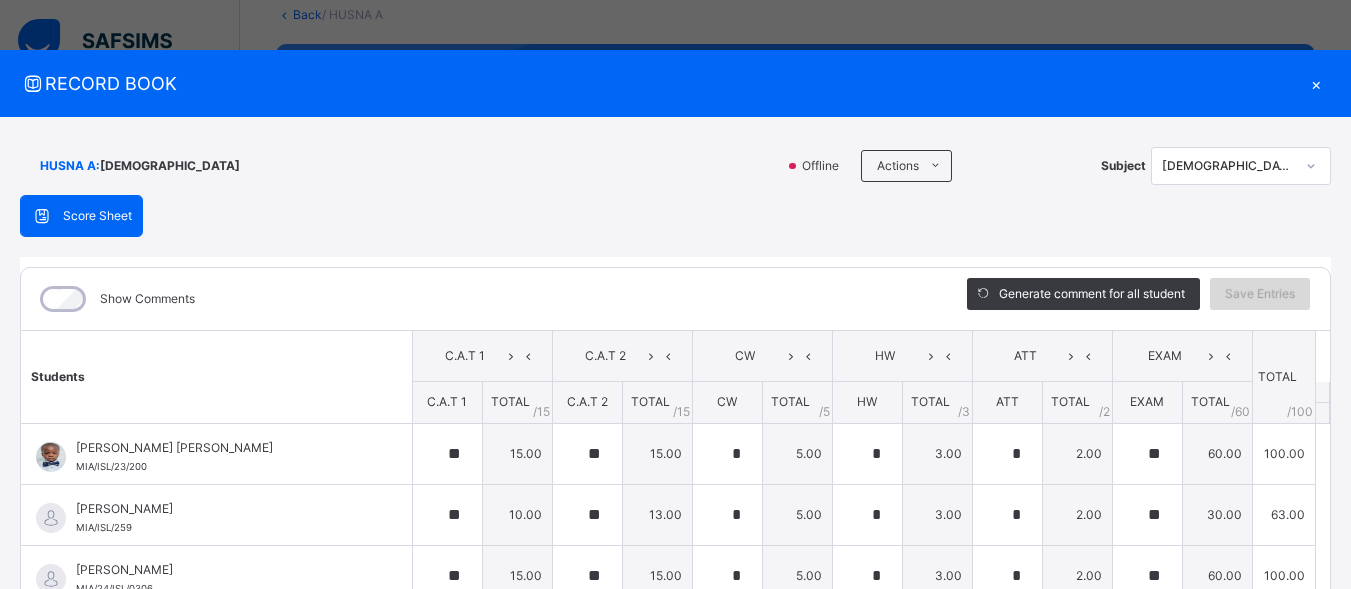 click on "Save Entries" at bounding box center (1260, 294) 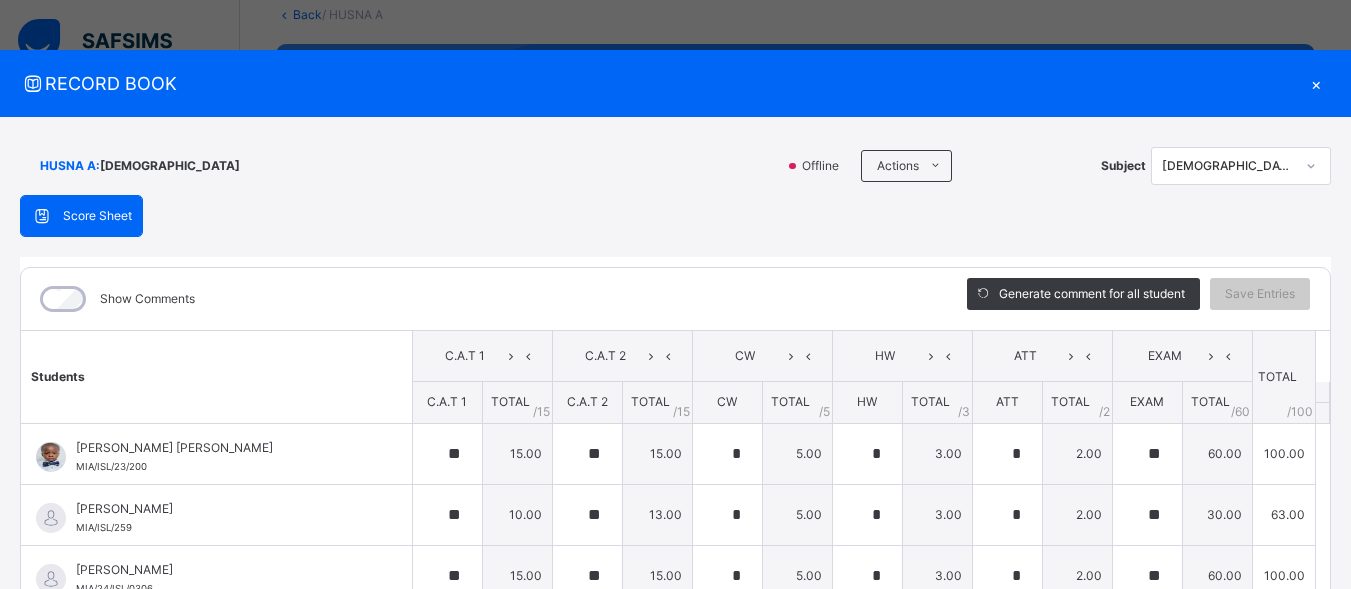 click on "HUSNA   A :   HADITH Offline Actions  Download Empty Score Sheet  Upload/map score sheet Subject  [DEMOGRAPHIC_DATA]" at bounding box center [675, 166] 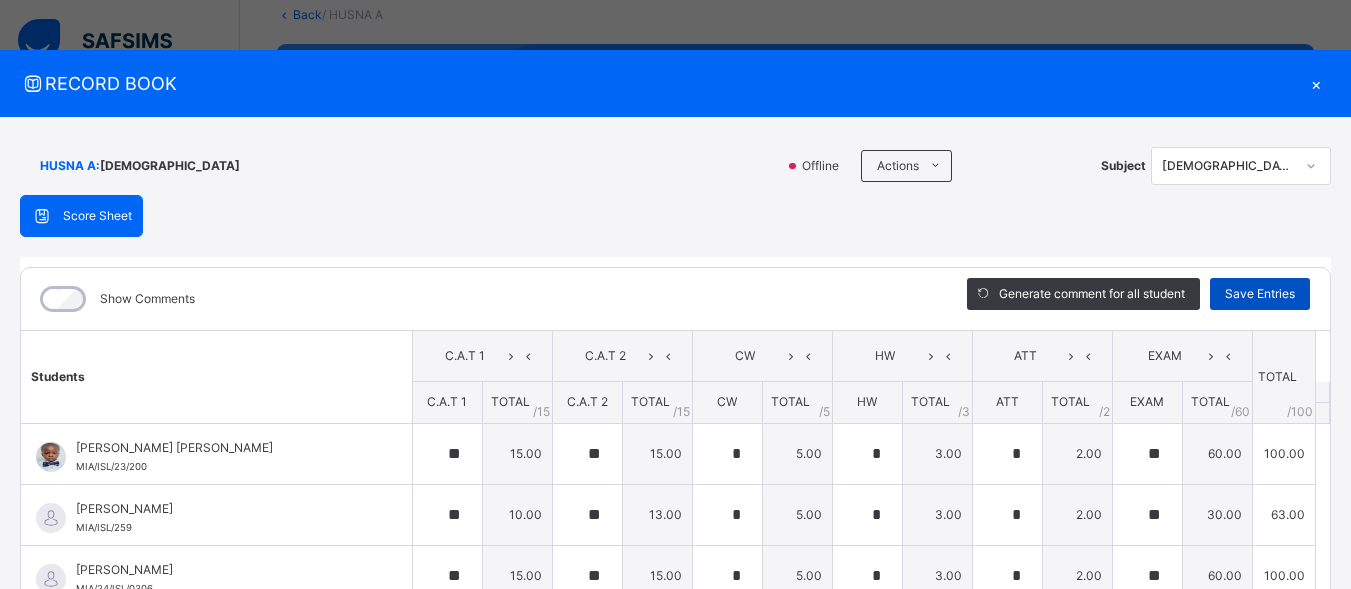 click on "Save Entries" at bounding box center [1260, 294] 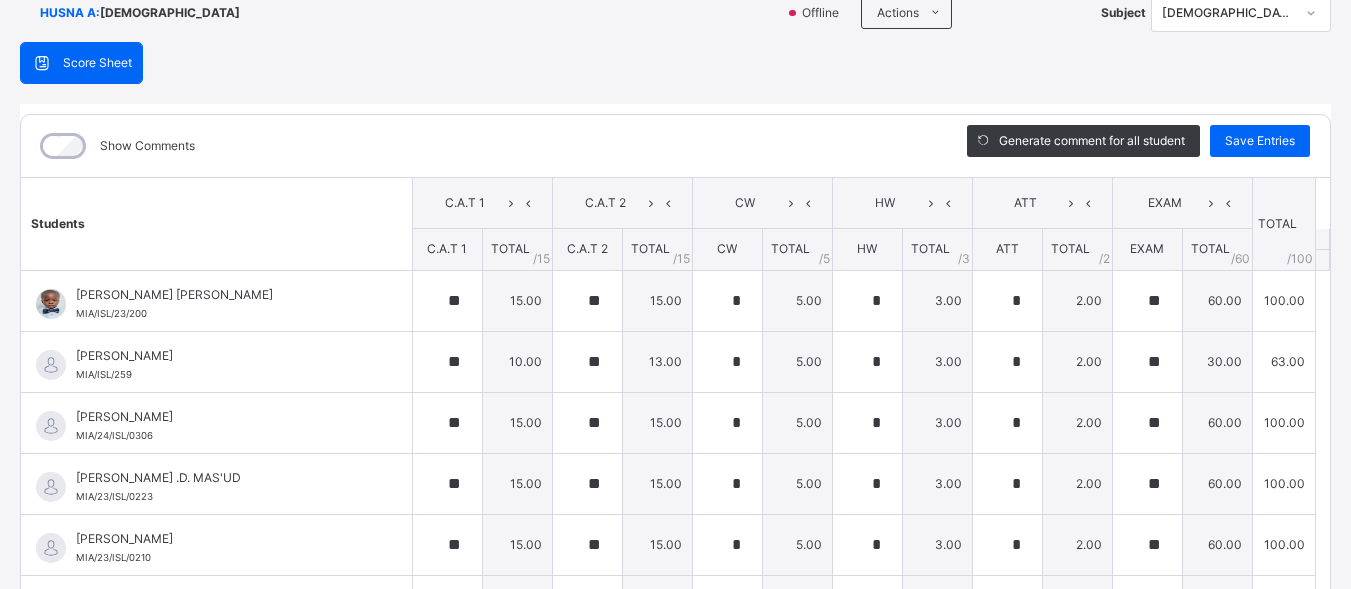 scroll, scrollTop: 0, scrollLeft: 0, axis: both 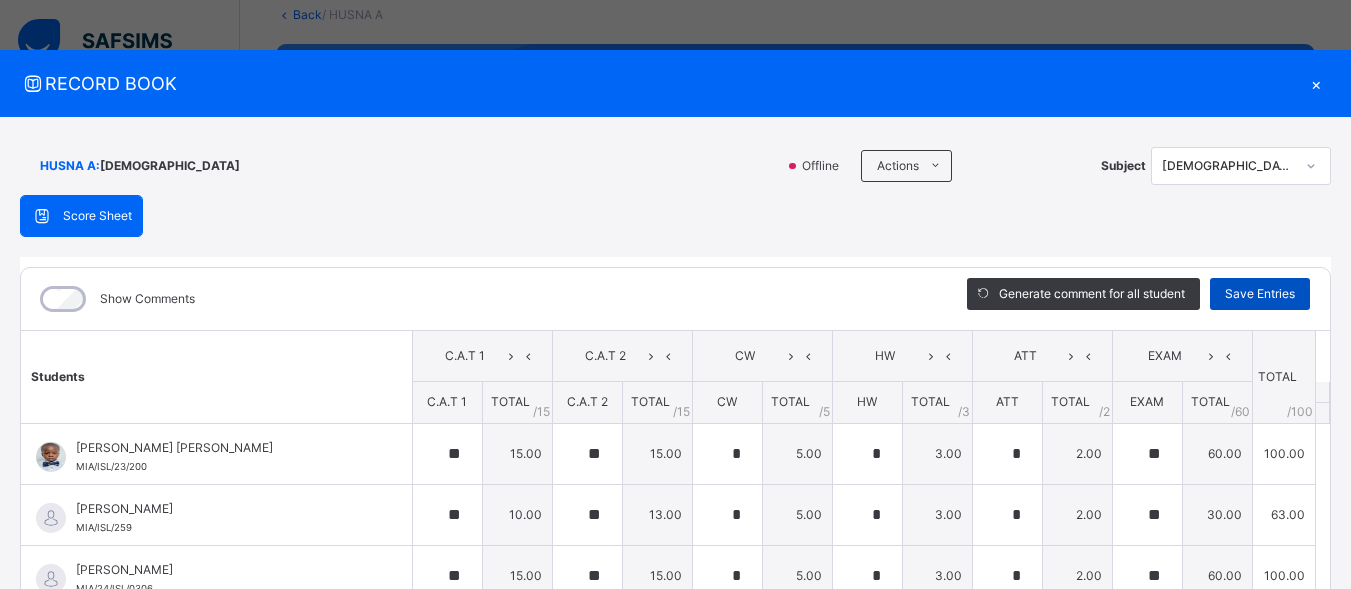 click on "Save Entries" at bounding box center [1260, 294] 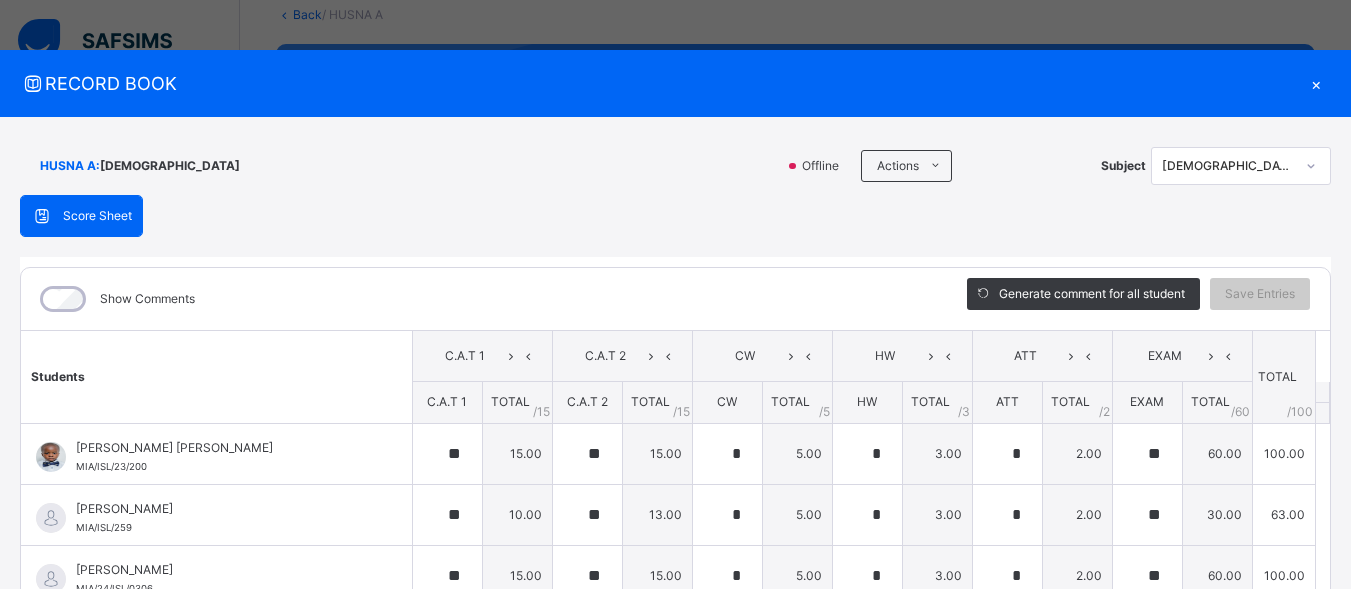 click on "Score Sheet Score Sheet Show Comments   Generate comment for all student   Save Entries Class Level:  HUSNA   A Subject:  HADITH Session:  2024/2025 Session Session:  Third Term Students C.A.T 1 C.A.T 2 CW HW ATT EXAM TOTAL /100 Comment C.A.T 1 TOTAL / 15 C.A.T 2 TOTAL / 15 CW TOTAL / 5 HW TOTAL / 3 ATT TOTAL / 2 EXAM TOTAL / 60 [PERSON_NAME] [PERSON_NAME] MIA/ISL/23/200 [PERSON_NAME] [PERSON_NAME] MIA/ISL/23/200 ** 15.00 ** 15.00 * 5.00 * 3.00 * 2.00 ** 60.00 100.00 Generate comment 0 / 250   ×   Subject Teacher’s Comment Generate and see in full the comment developed by the AI with an option to regenerate the comment [PERSON_NAME] [PERSON_NAME] [PERSON_NAME]   MIA/ISL/23/200   Total 100.00  / 100.00 [PERSON_NAME] Bot   Regenerate     Use this comment   [PERSON_NAME] [PERSON_NAME]/ISL/259 [PERSON_NAME] [PERSON_NAME]/ISL/259 ** 10.00 ** 13.00 * 5.00 * 3.00 * 2.00 ** 30.00 63.00 Generate comment 0 / 250   ×   Subject Teacher’s Comment Generate and see in full the comment developed by the AI with an option to regenerate the comment" at bounding box center (675, 518) 